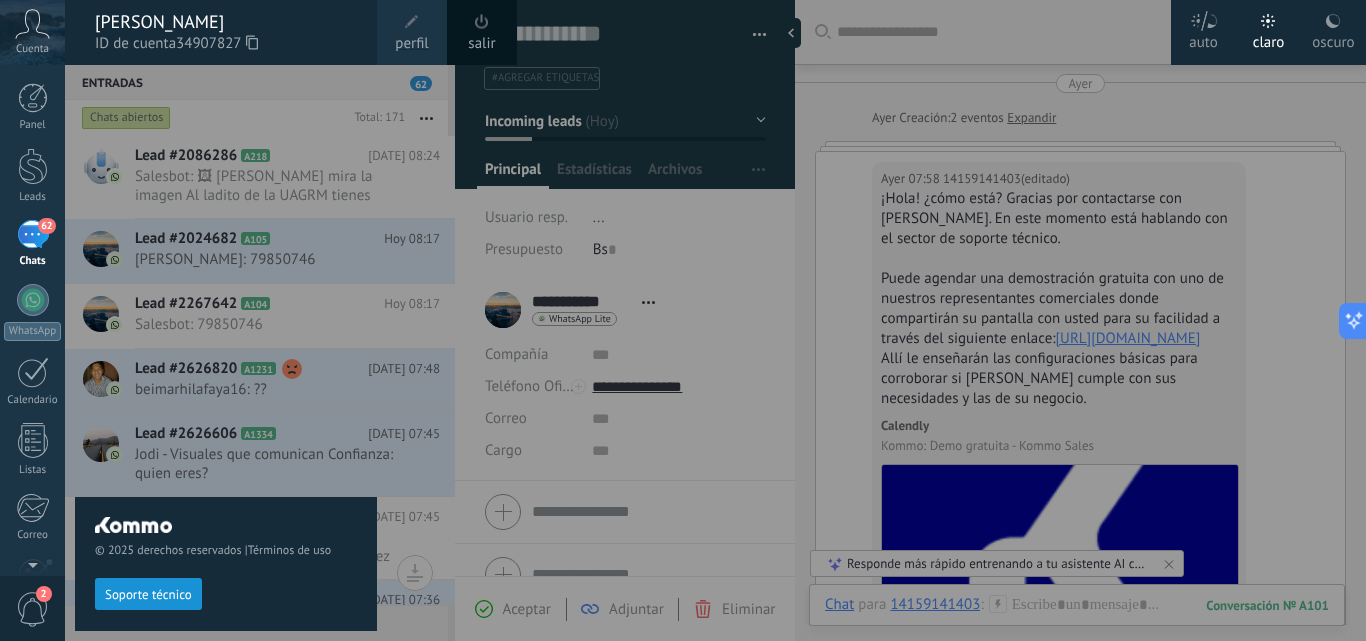 scroll, scrollTop: 0, scrollLeft: 0, axis: both 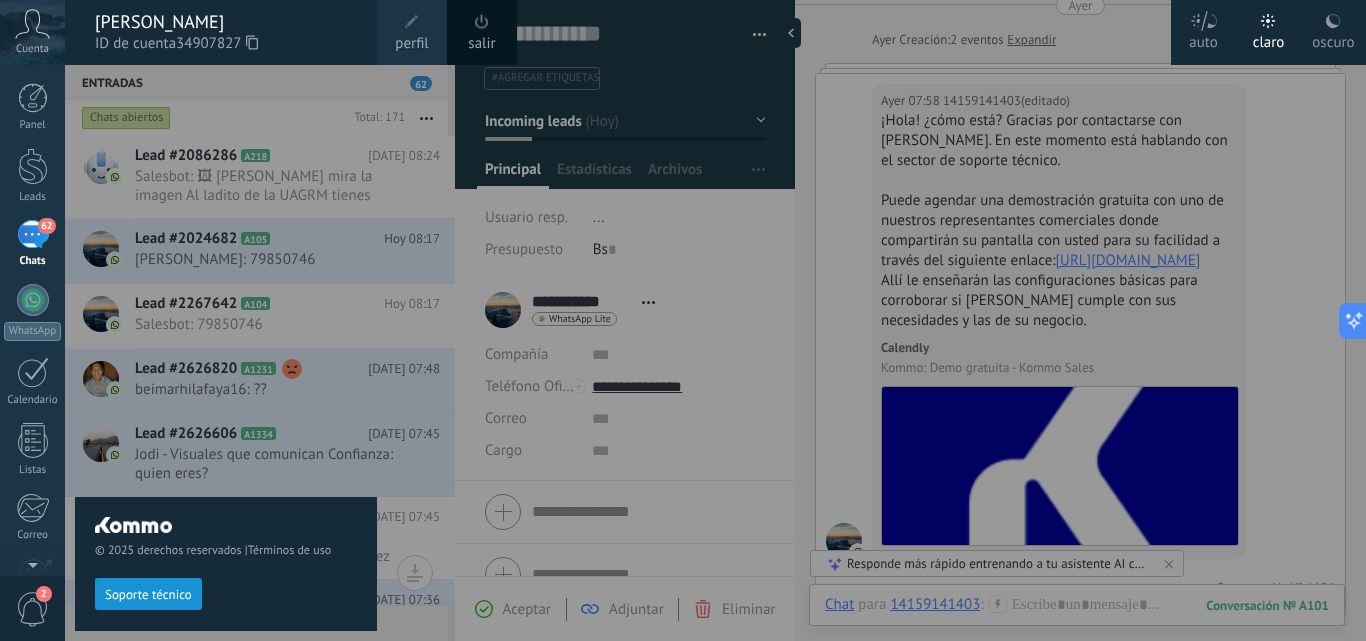 click on "62" at bounding box center [33, 234] 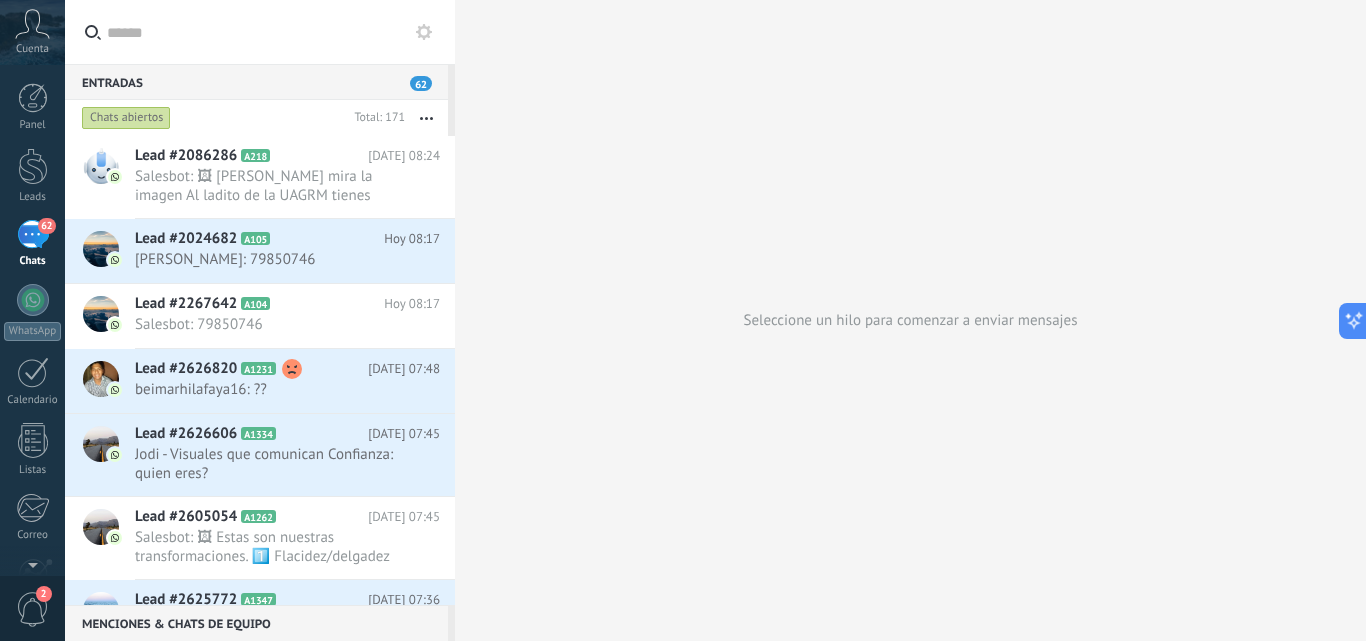 click 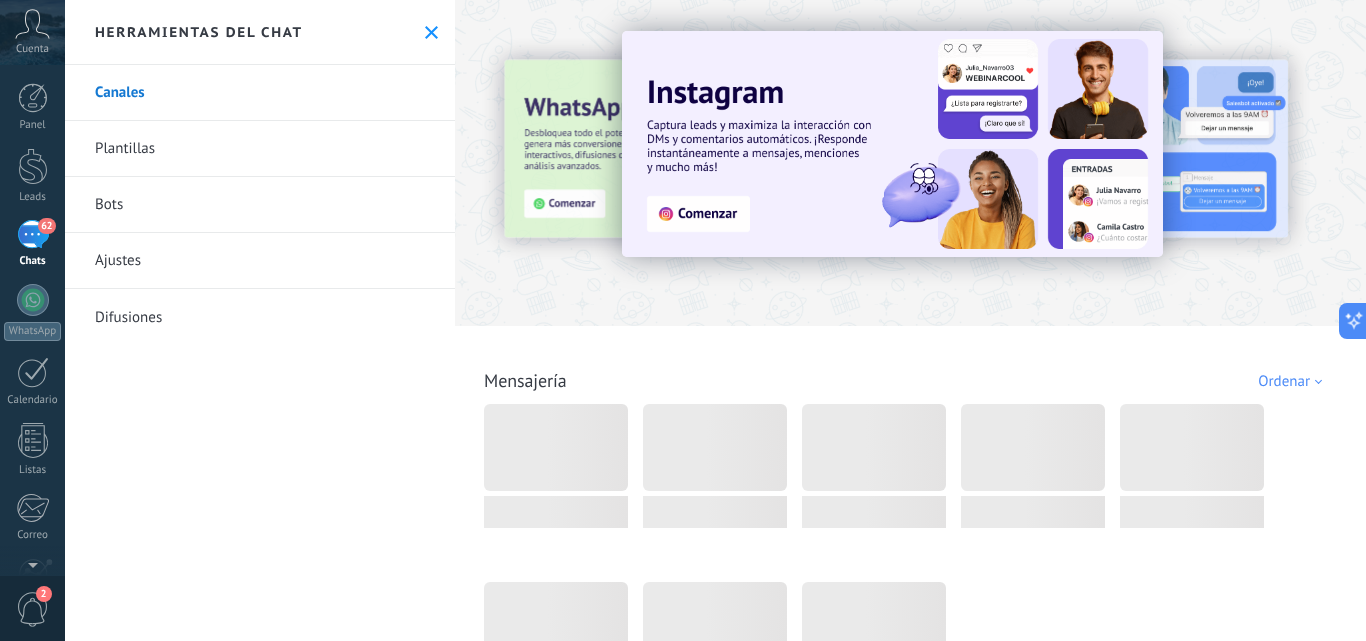 click on "Bots" at bounding box center (260, 205) 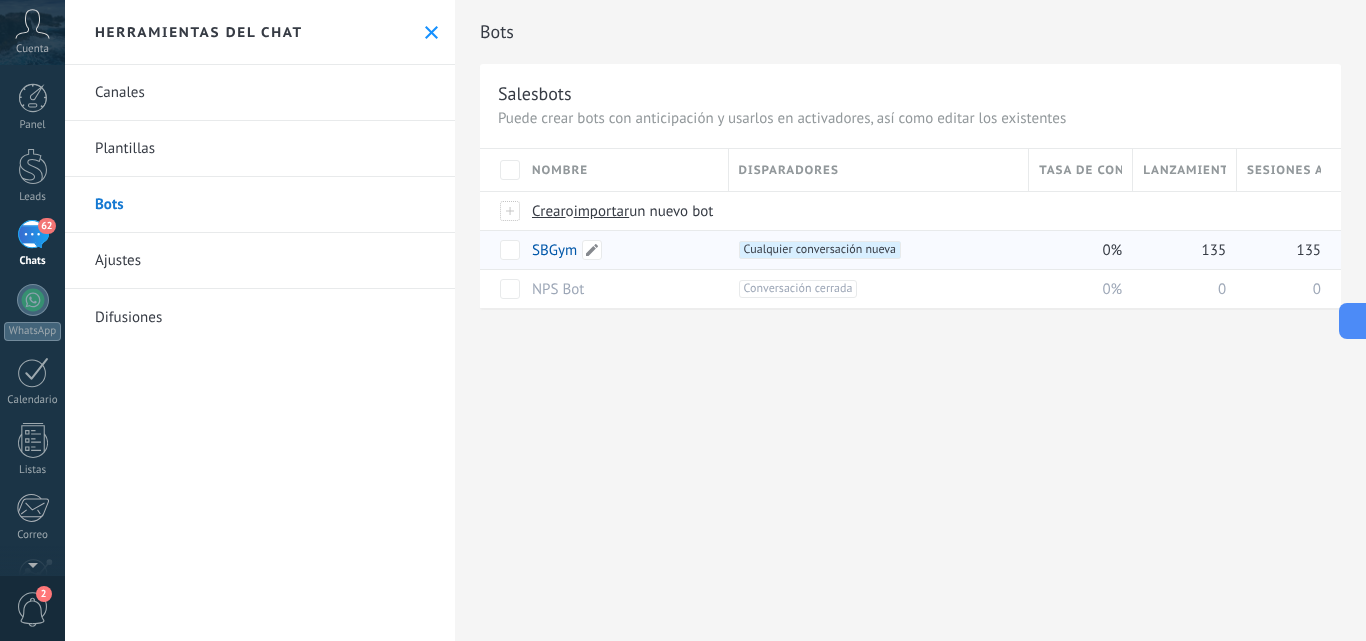 click on "SBGym" at bounding box center [554, 250] 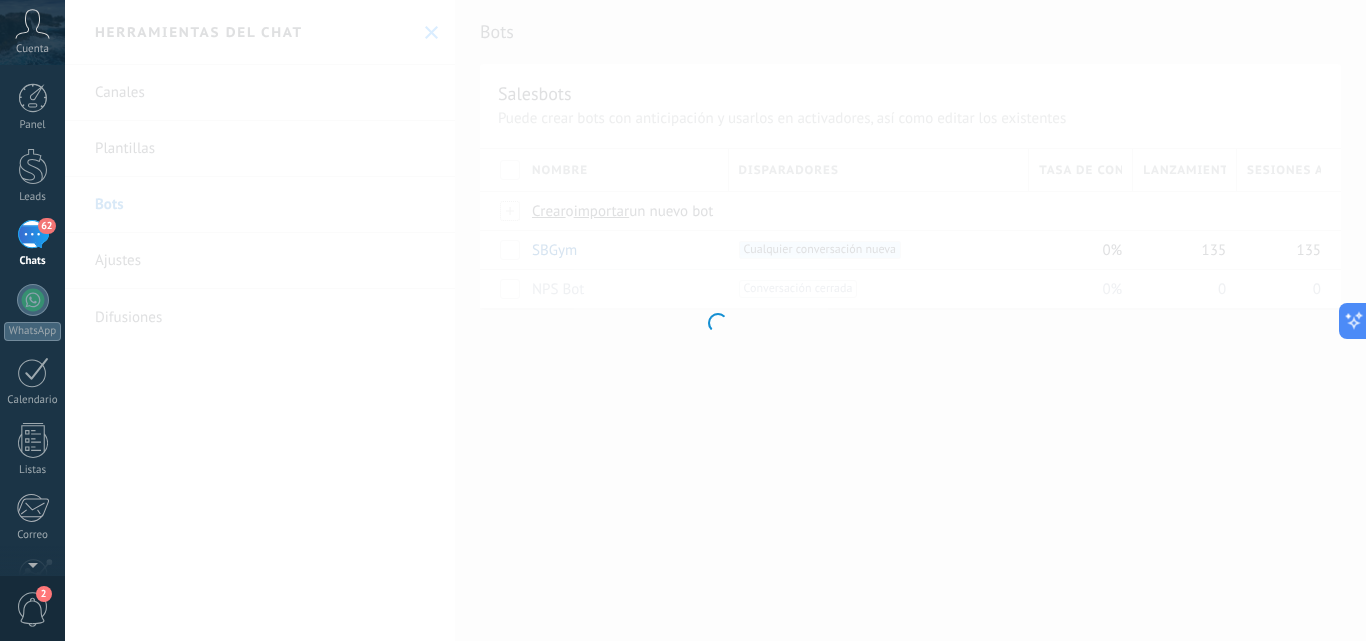 type on "*****" 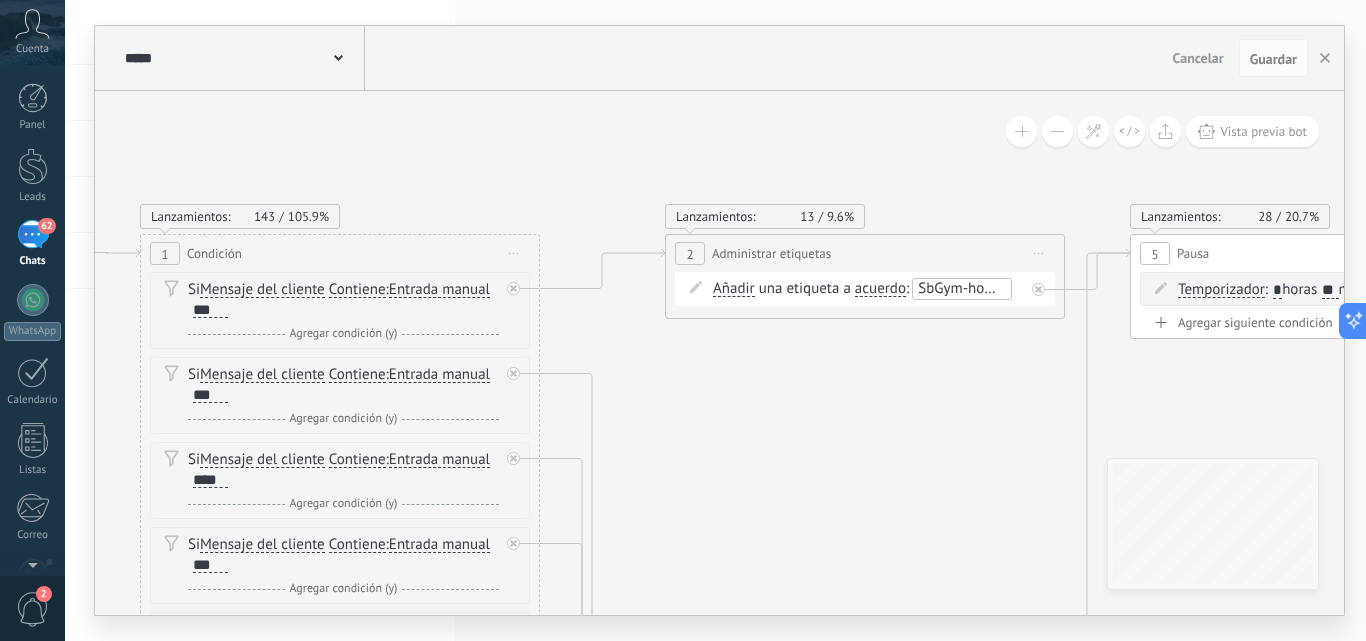 drag, startPoint x: 830, startPoint y: 155, endPoint x: 235, endPoint y: 148, distance: 595.0412 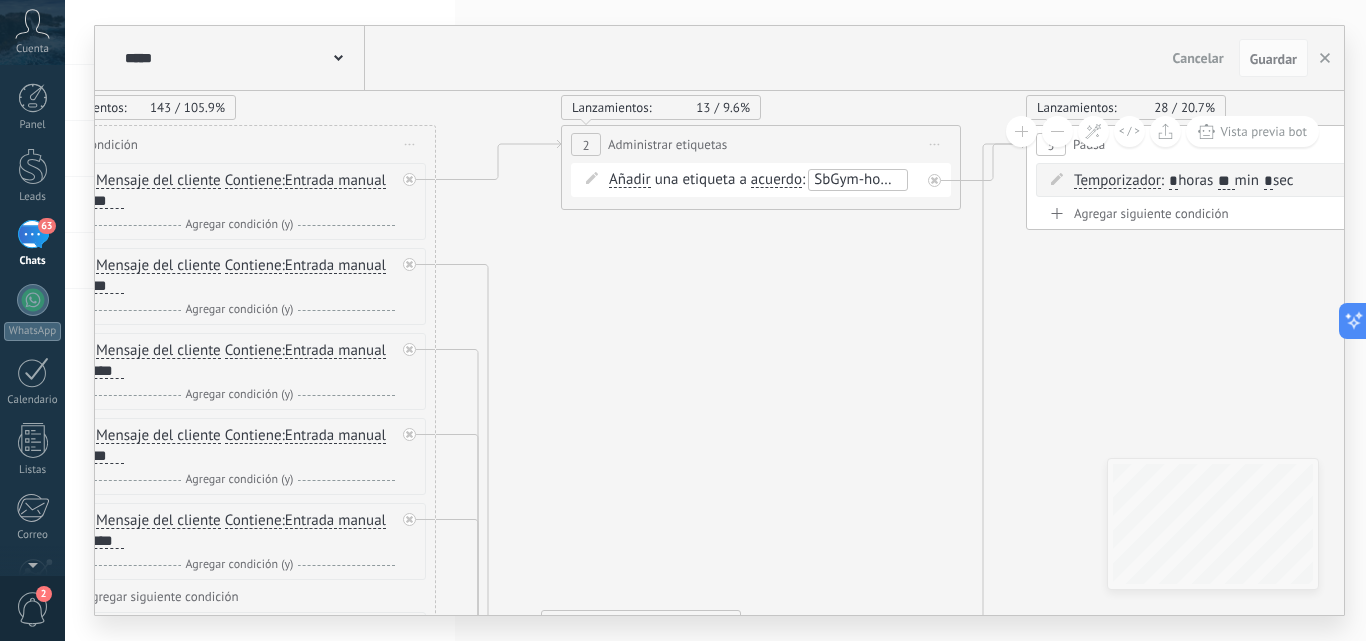 click 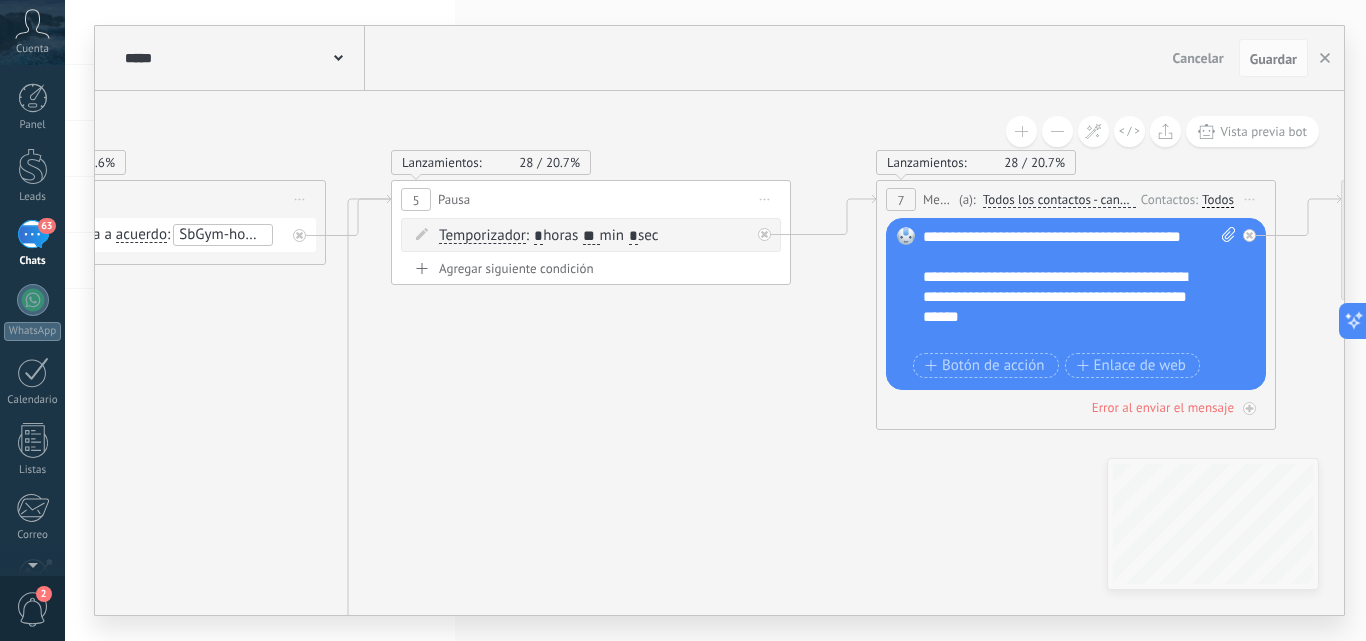 drag, startPoint x: 1173, startPoint y: 340, endPoint x: 538, endPoint y: 395, distance: 637.37744 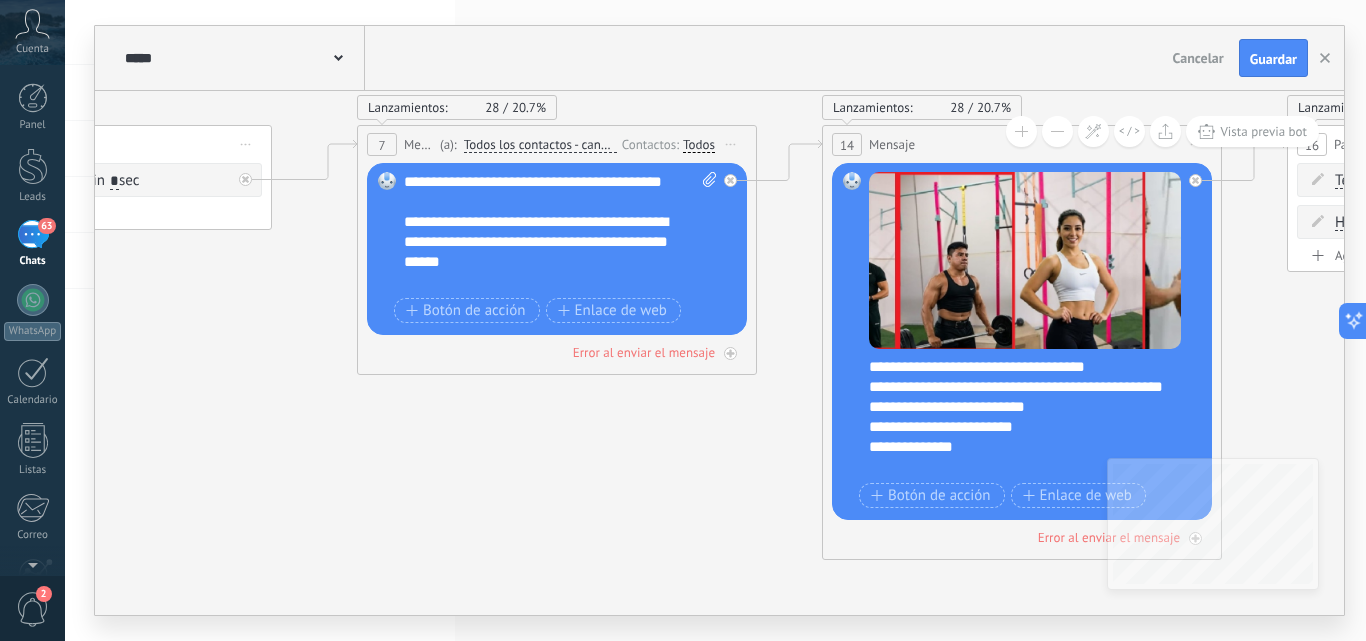 drag, startPoint x: 1007, startPoint y: 496, endPoint x: 488, endPoint y: 441, distance: 521.9061 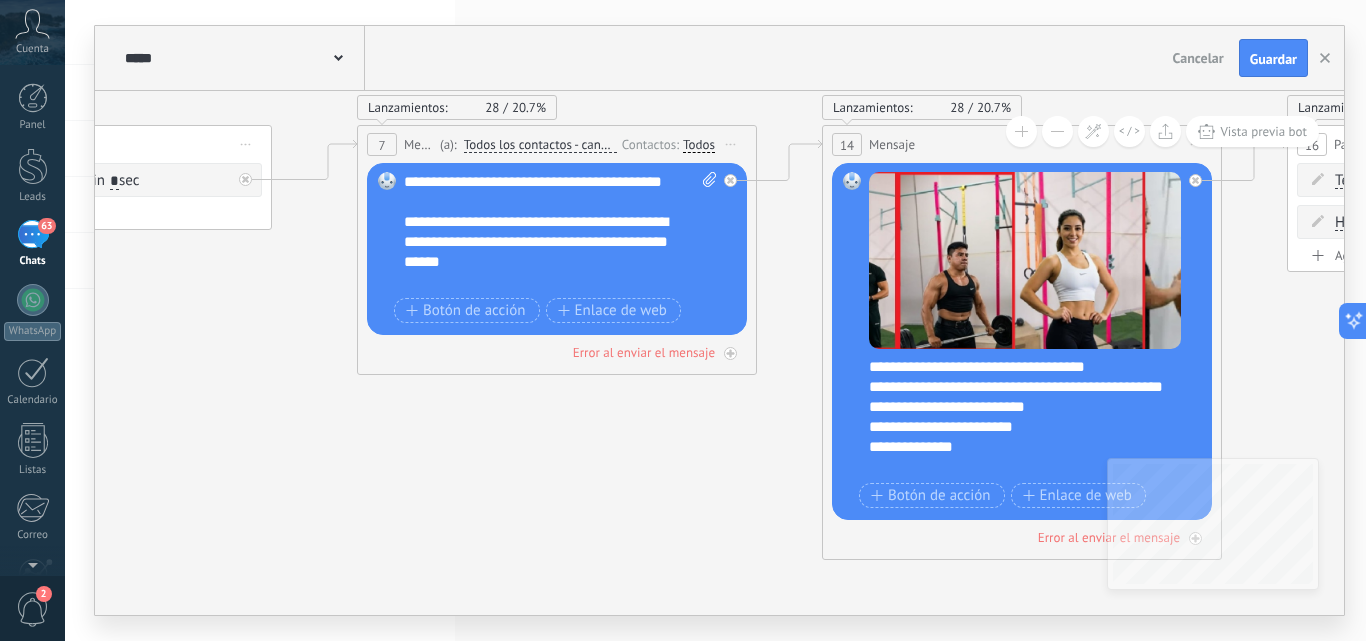 click 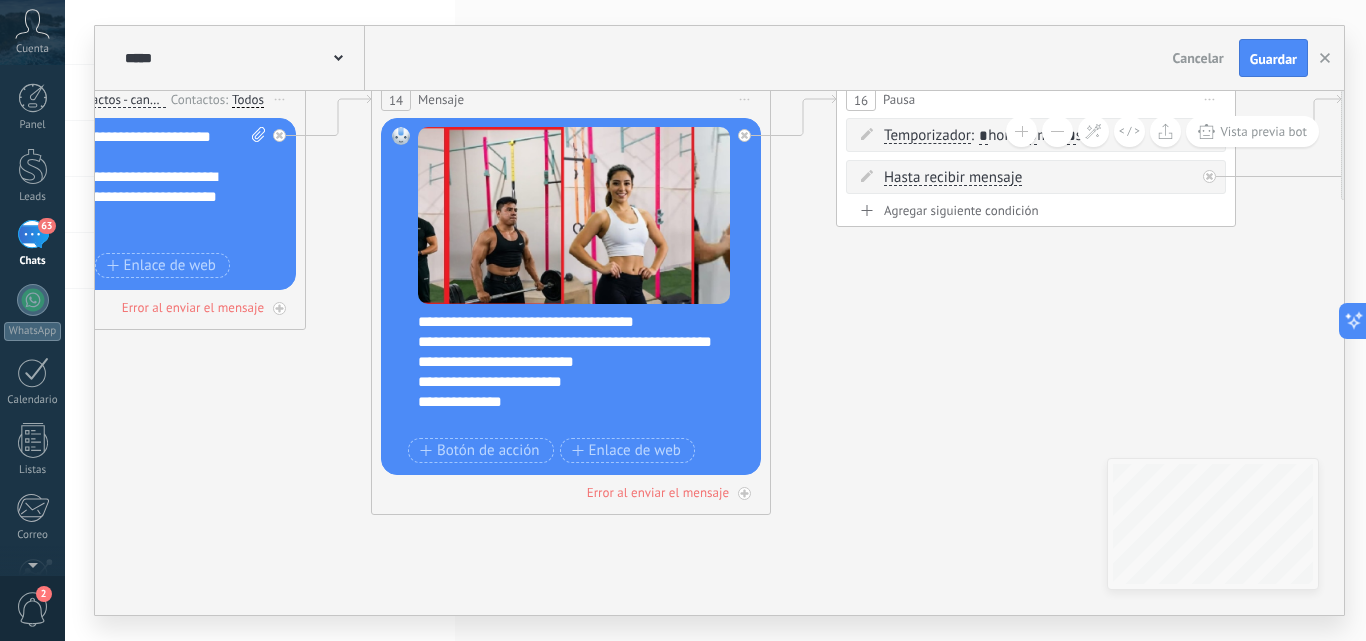 drag, startPoint x: 773, startPoint y: 507, endPoint x: 322, endPoint y: 462, distance: 453.23944 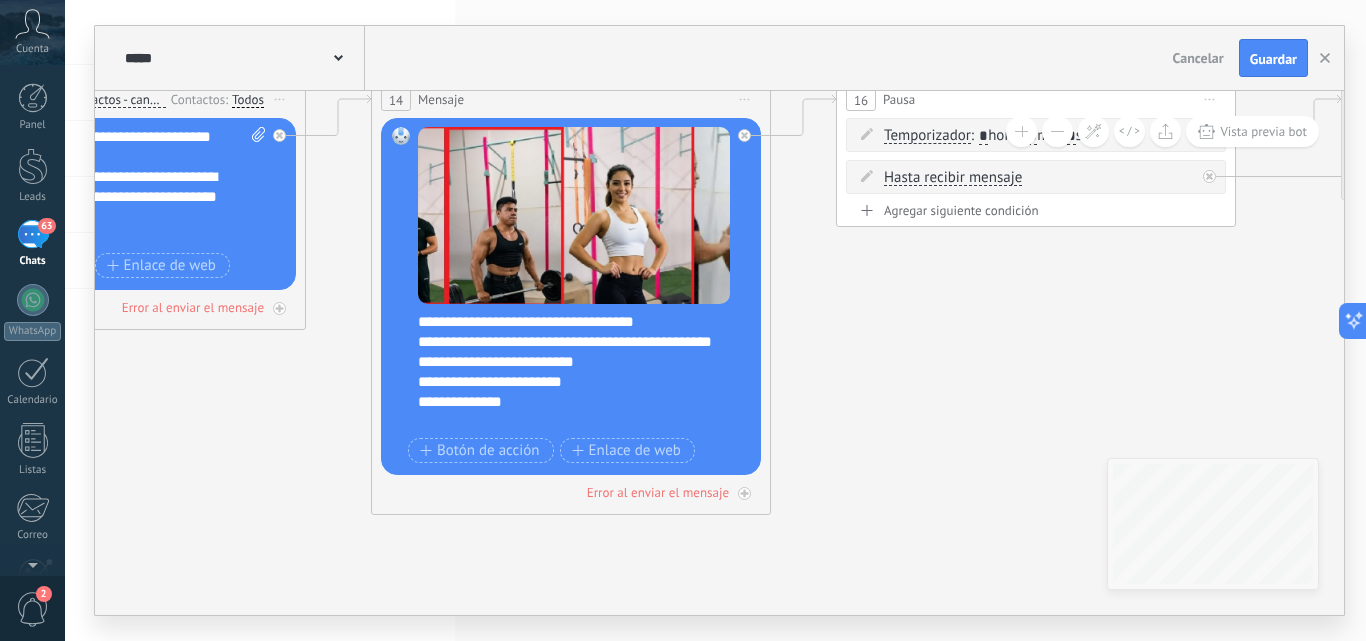 click 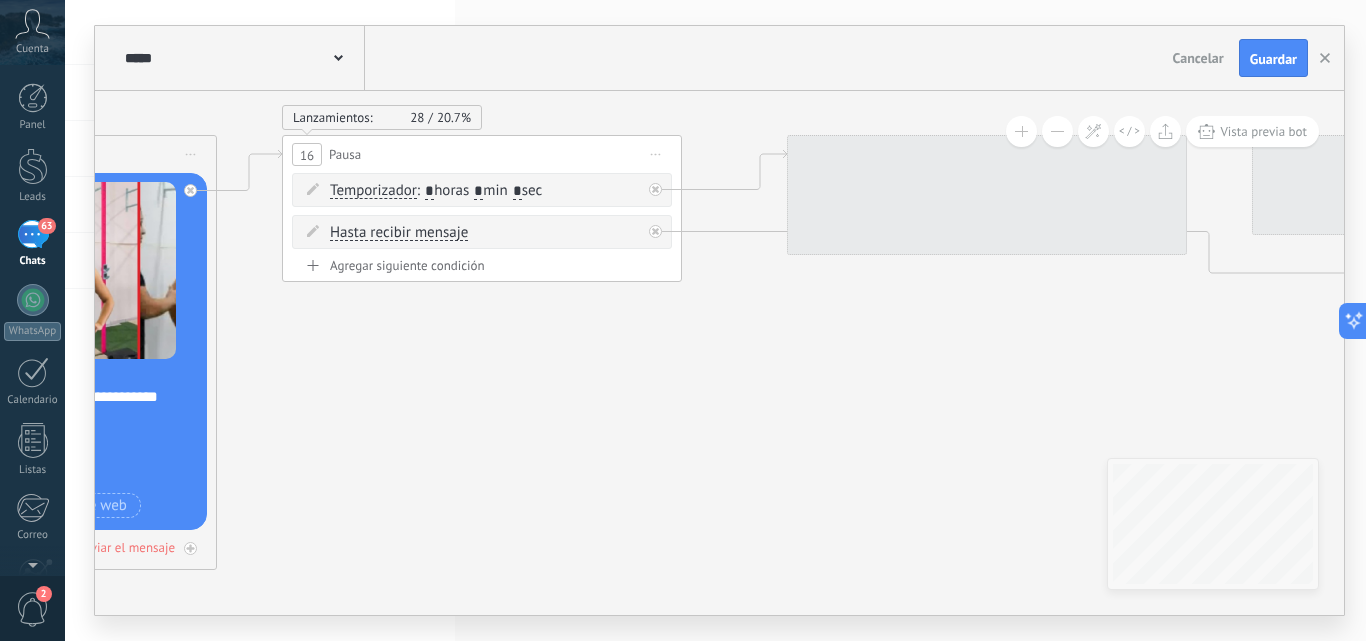 drag, startPoint x: 1089, startPoint y: 359, endPoint x: 535, endPoint y: 414, distance: 556.72345 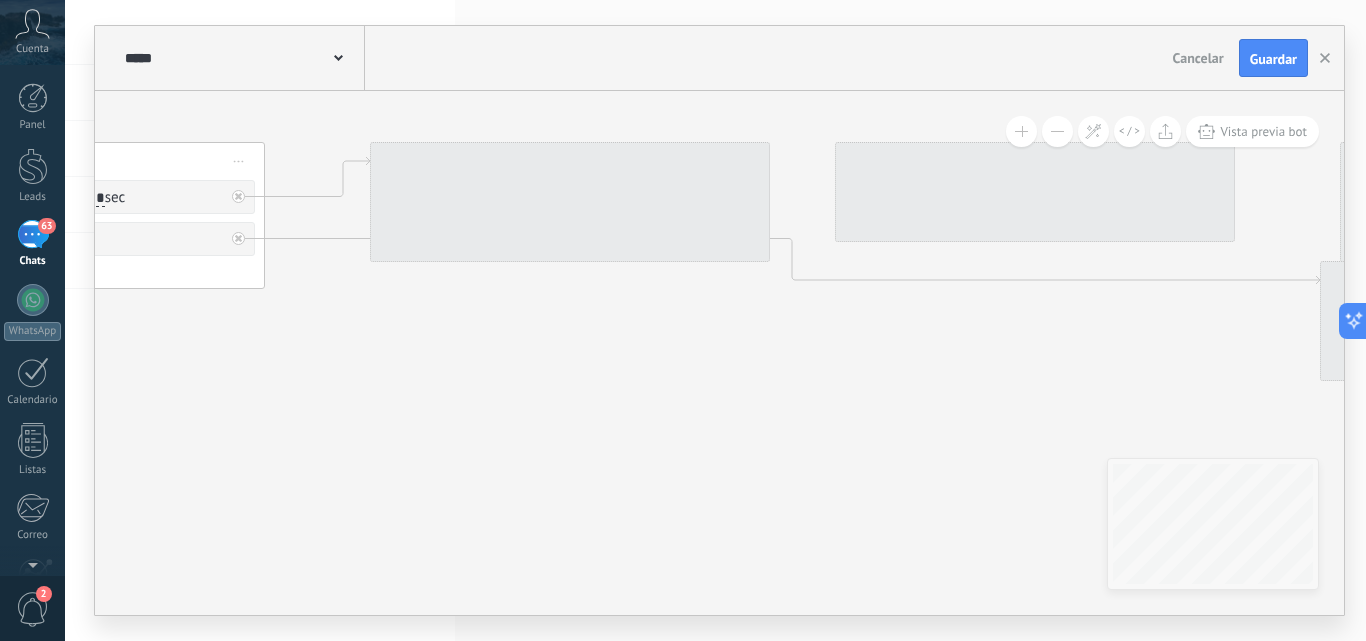 drag, startPoint x: 840, startPoint y: 412, endPoint x: 423, endPoint y: 419, distance: 417.05875 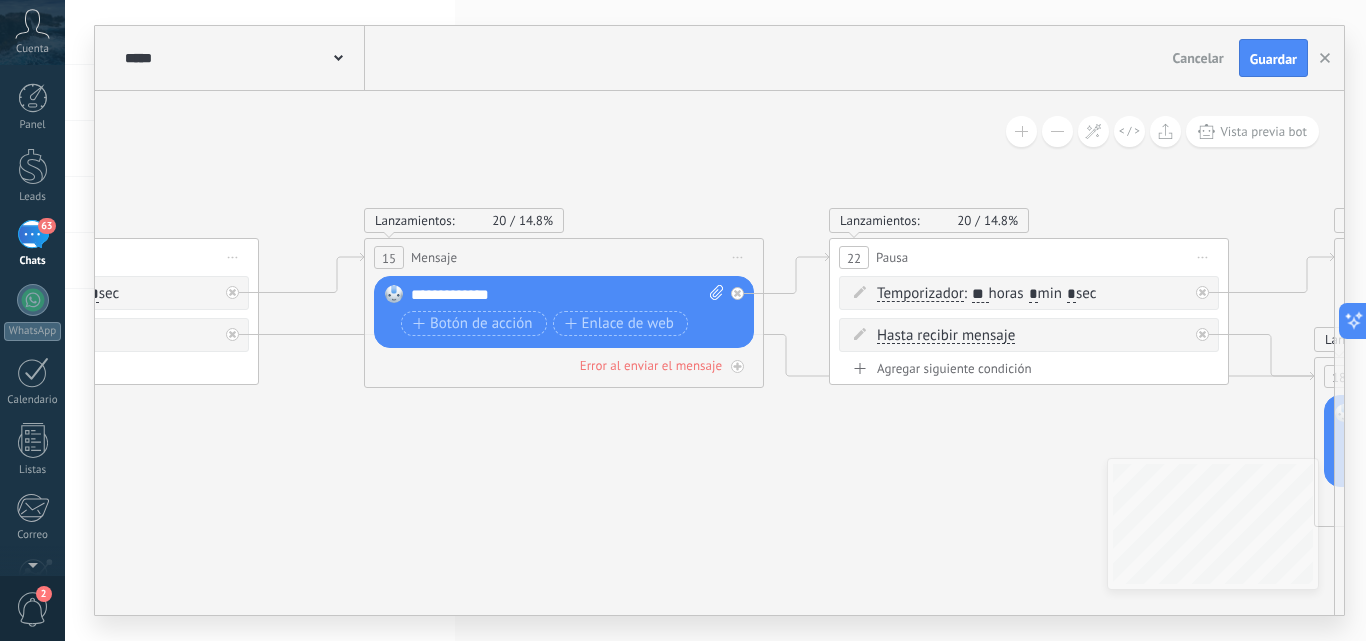 drag, startPoint x: 584, startPoint y: 345, endPoint x: 590, endPoint y: 494, distance: 149.12076 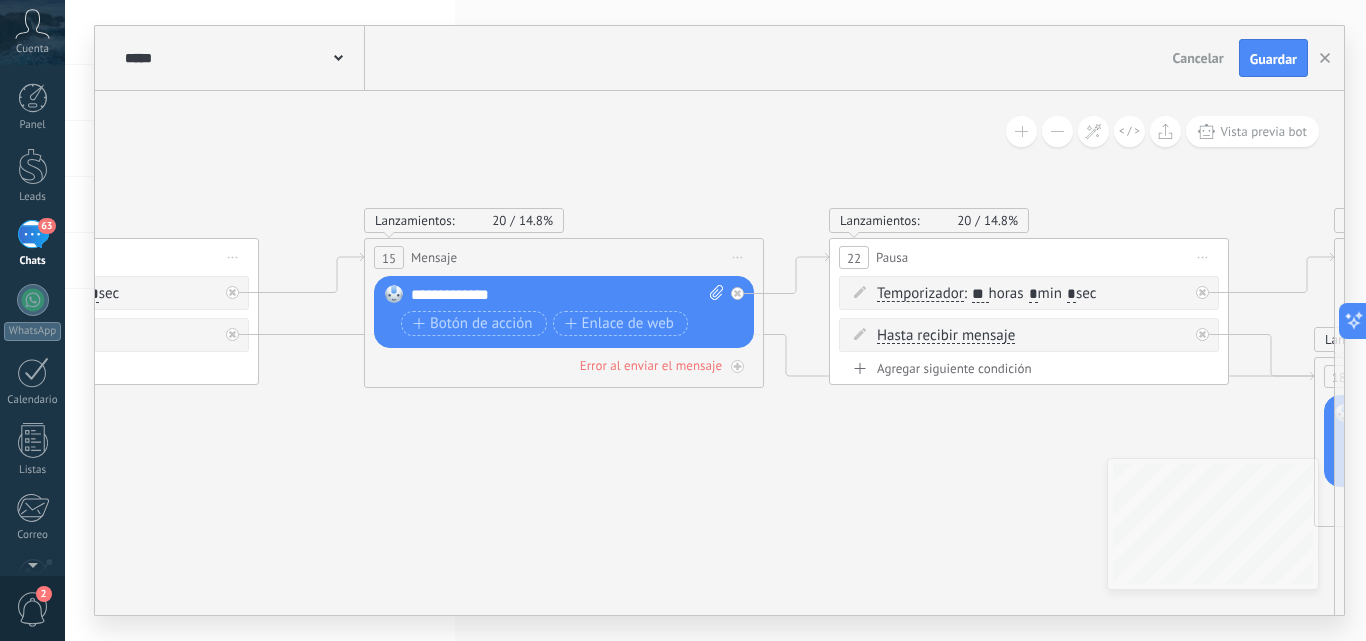 click 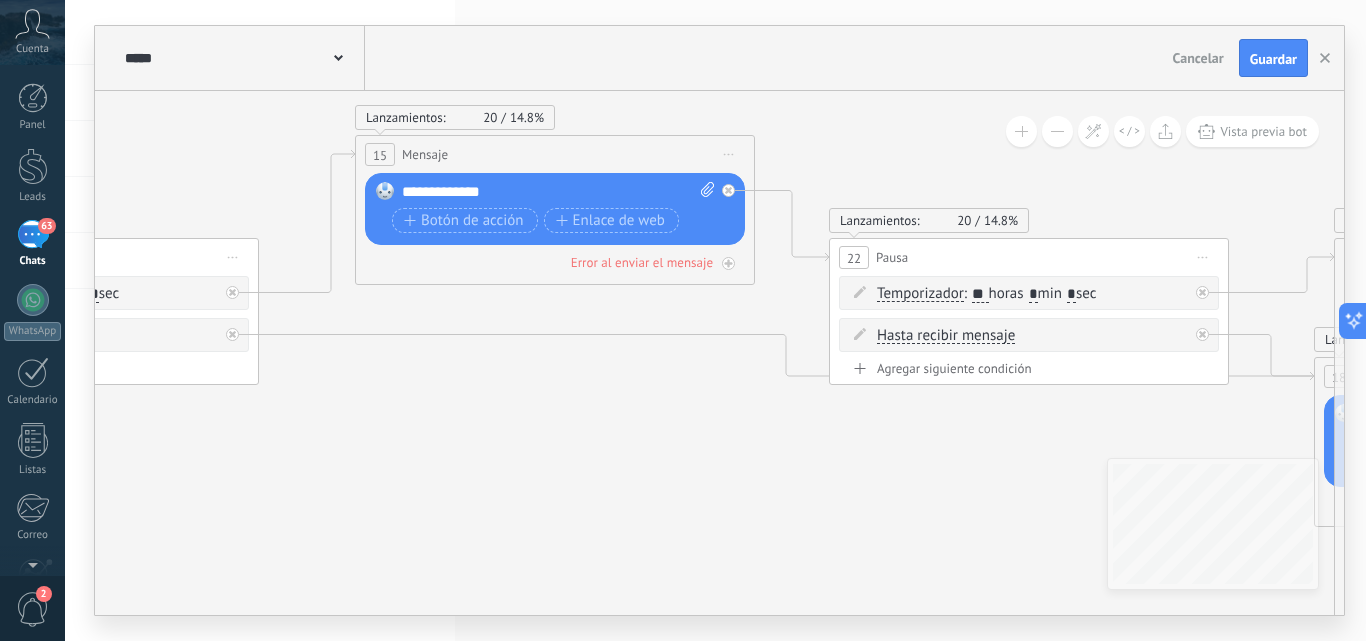 drag, startPoint x: 592, startPoint y: 263, endPoint x: 583, endPoint y: 160, distance: 103.392456 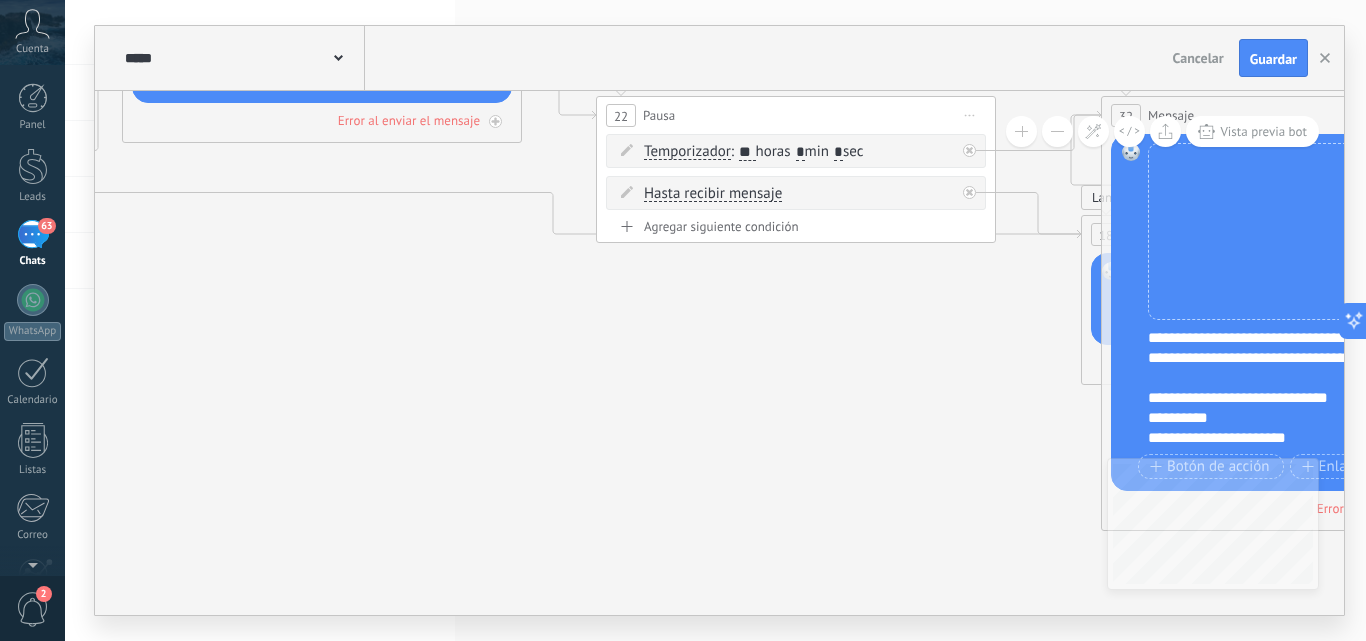 drag, startPoint x: 833, startPoint y: 459, endPoint x: 600, endPoint y: 317, distance: 272.86078 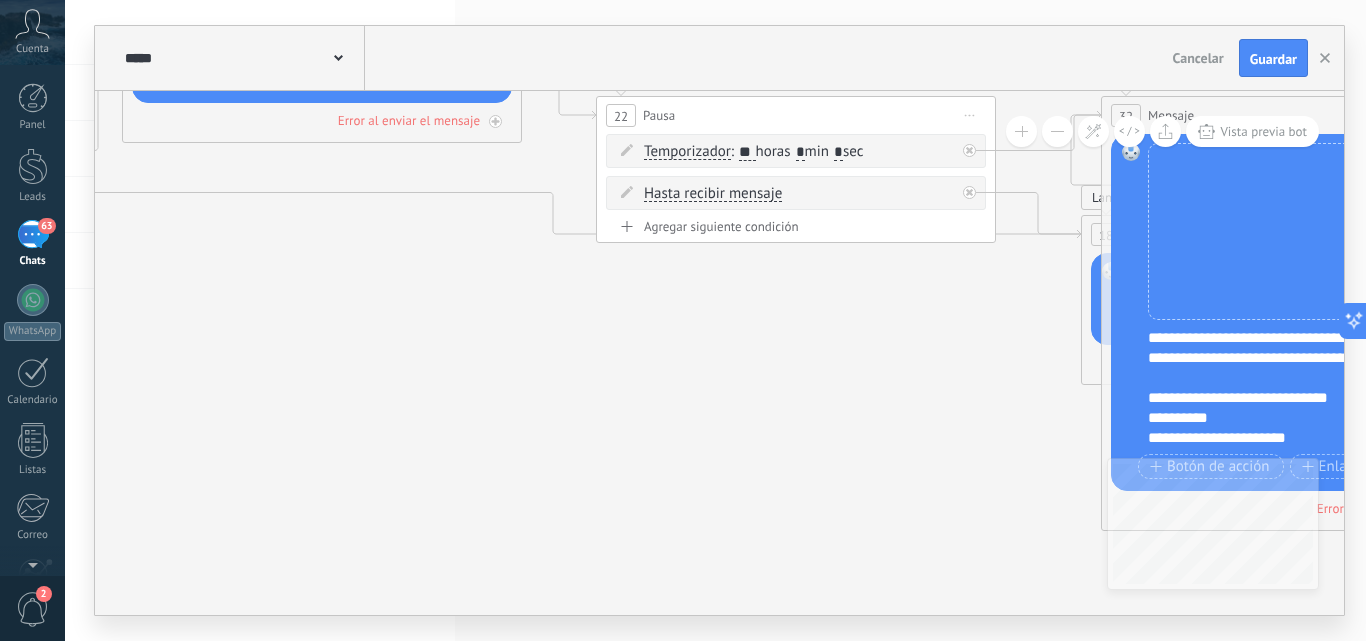 click 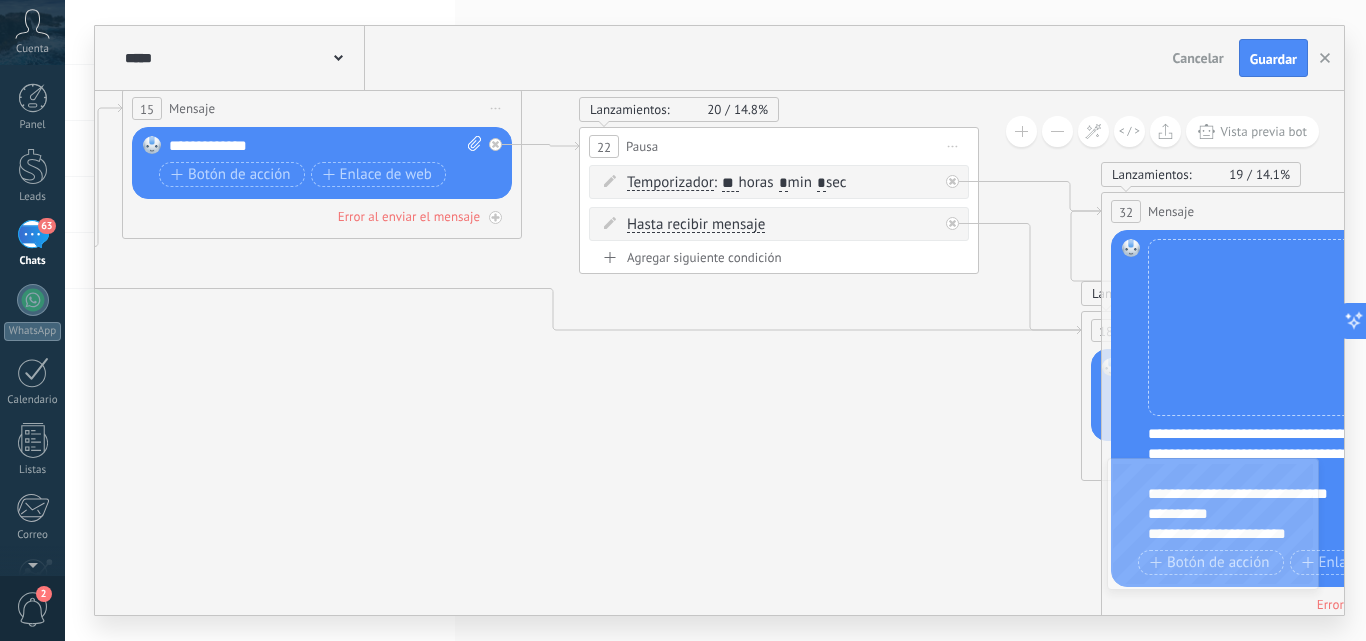 drag, startPoint x: 777, startPoint y: 218, endPoint x: 760, endPoint y: 153, distance: 67.18631 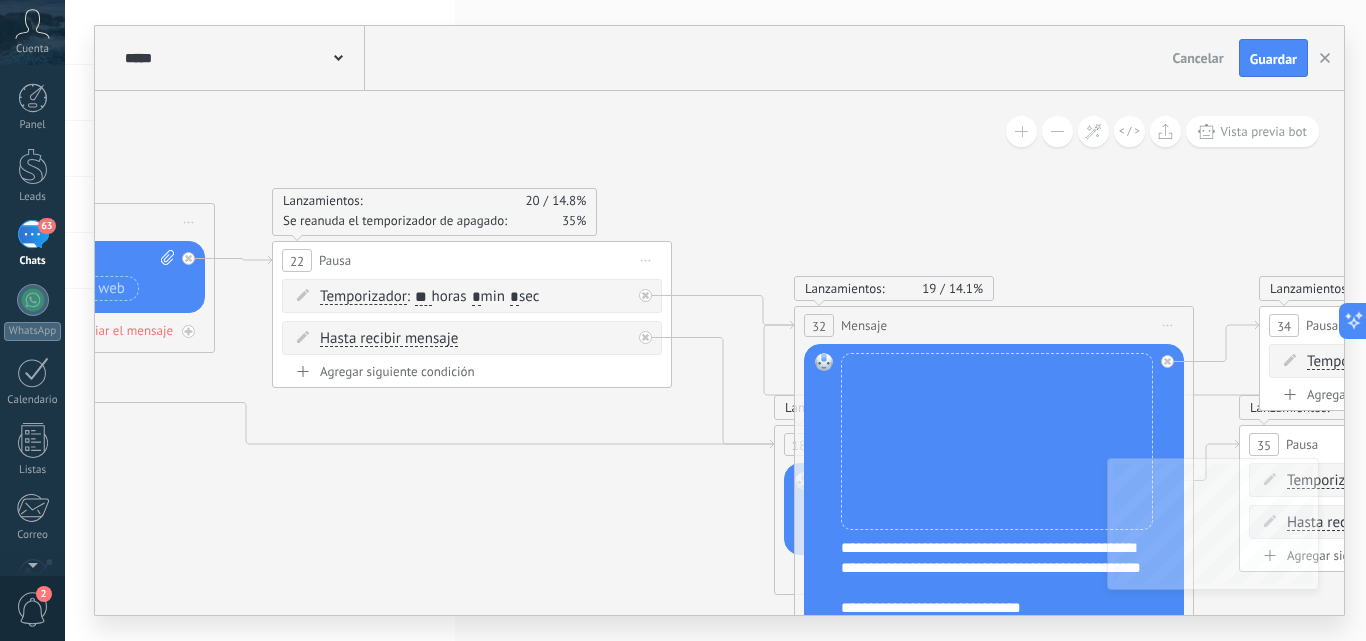 drag, startPoint x: 806, startPoint y: 401, endPoint x: 688, endPoint y: 497, distance: 152.11838 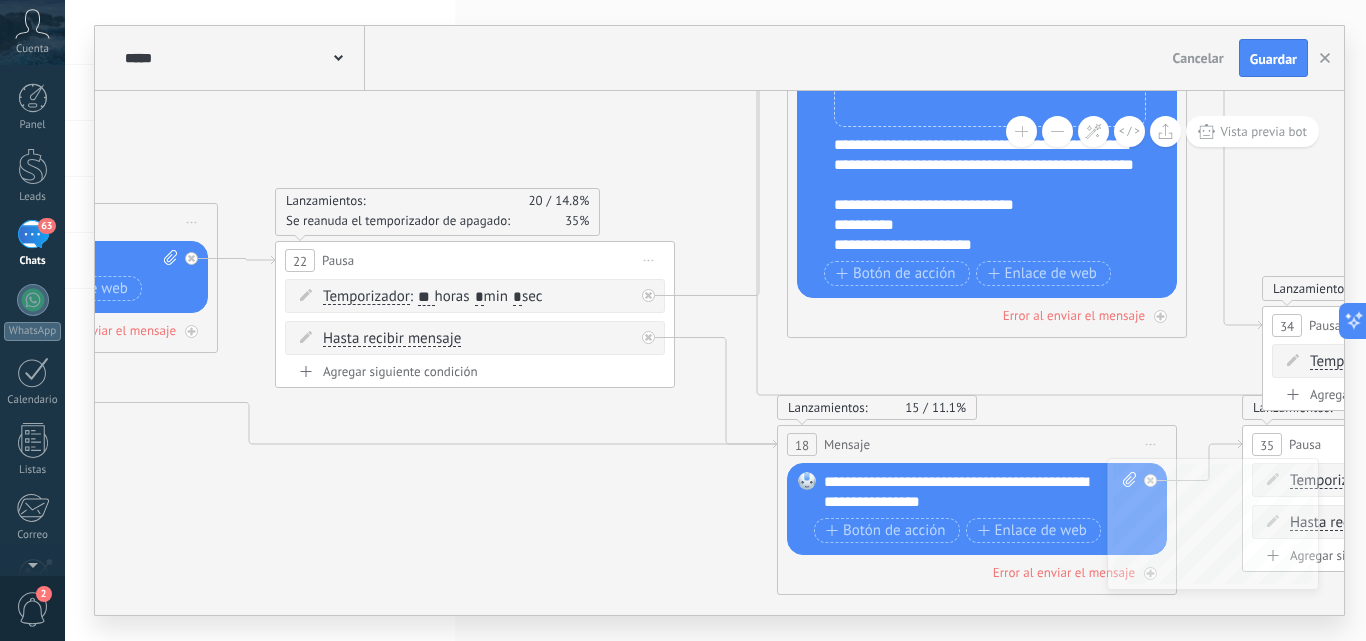 drag, startPoint x: 955, startPoint y: 336, endPoint x: 945, endPoint y: -67, distance: 403.12405 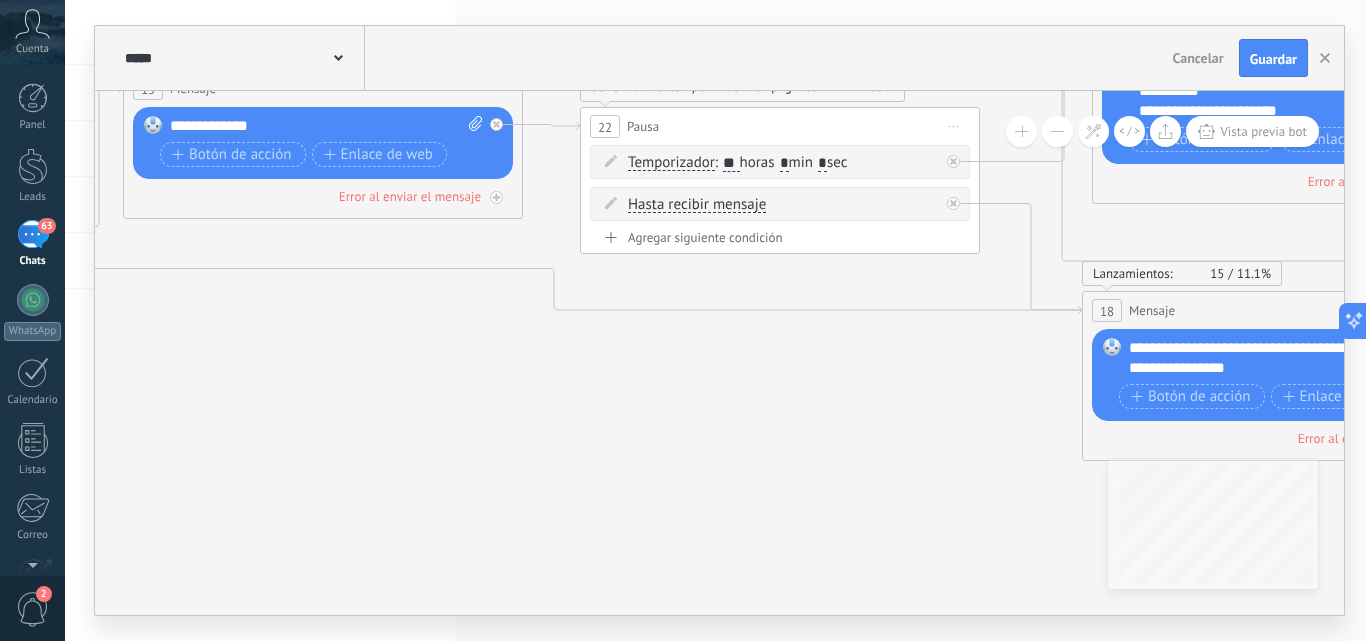 drag, startPoint x: 560, startPoint y: 508, endPoint x: 865, endPoint y: 374, distance: 333.13812 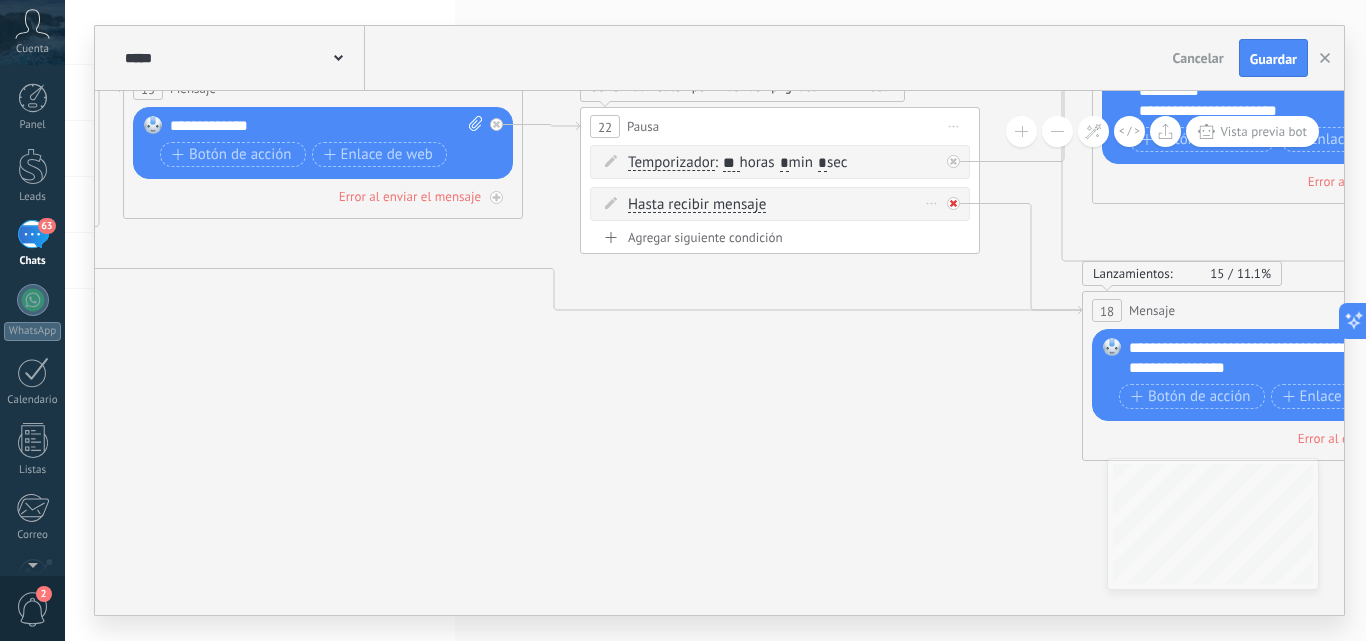 click at bounding box center [953, 203] 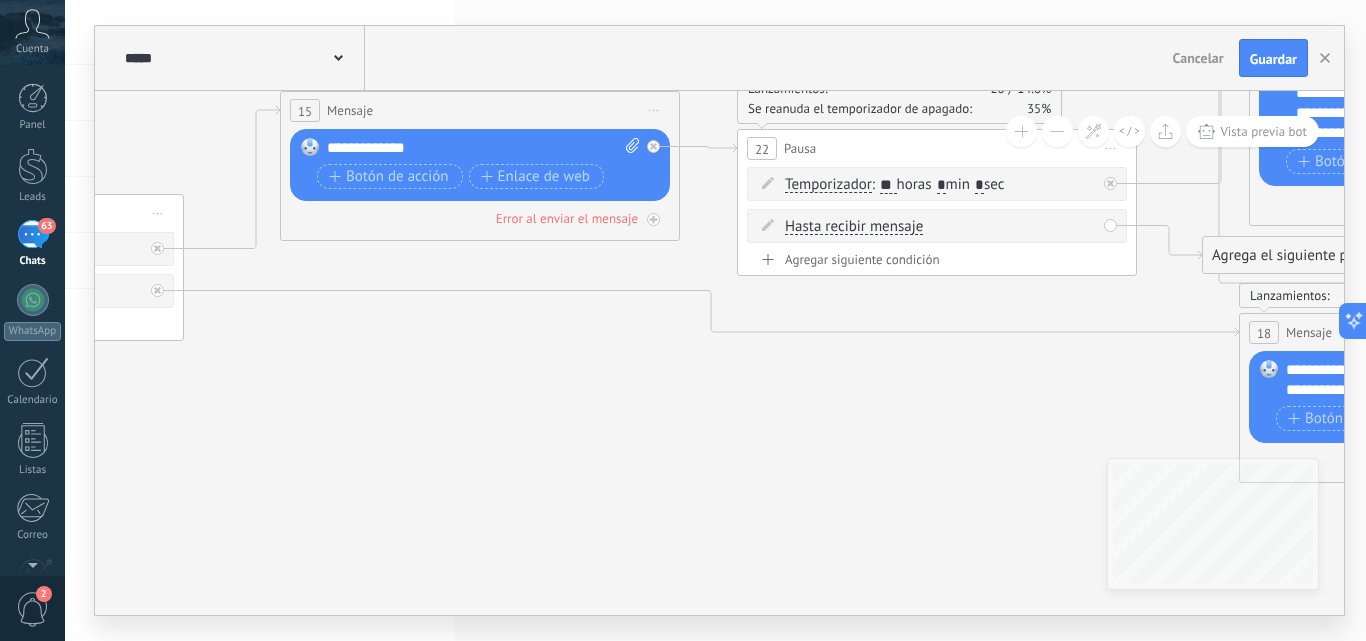 drag, startPoint x: 466, startPoint y: 387, endPoint x: 623, endPoint y: 409, distance: 158.5339 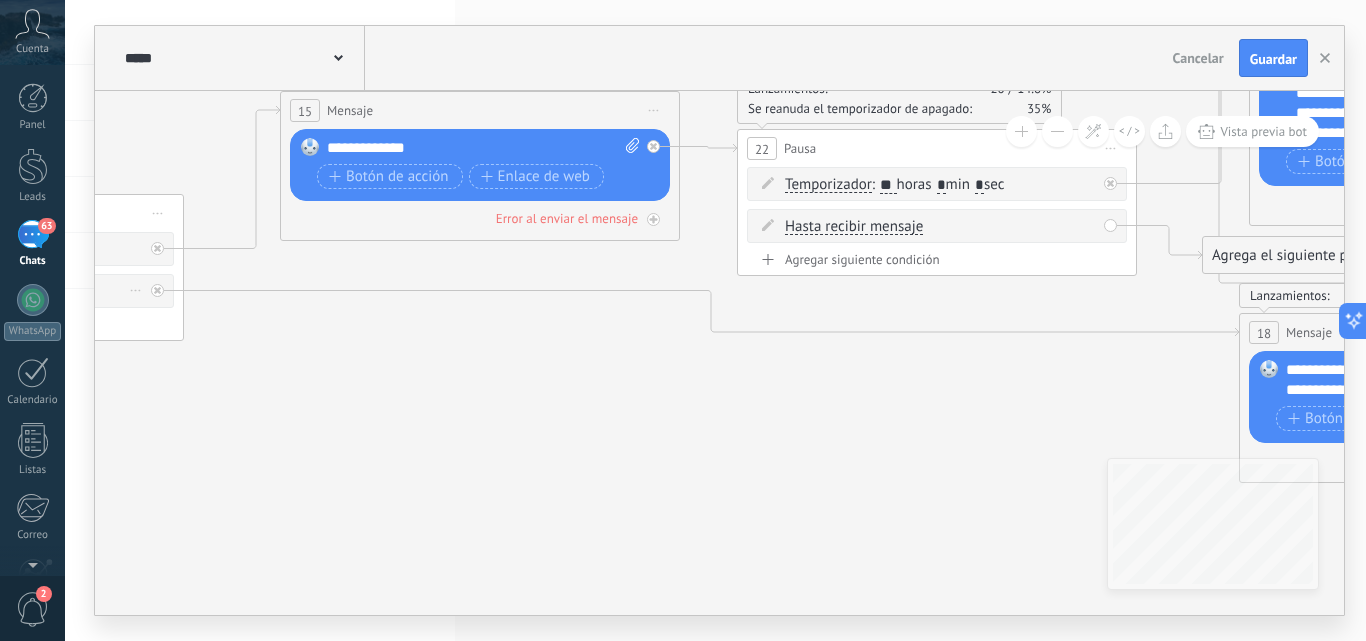 click 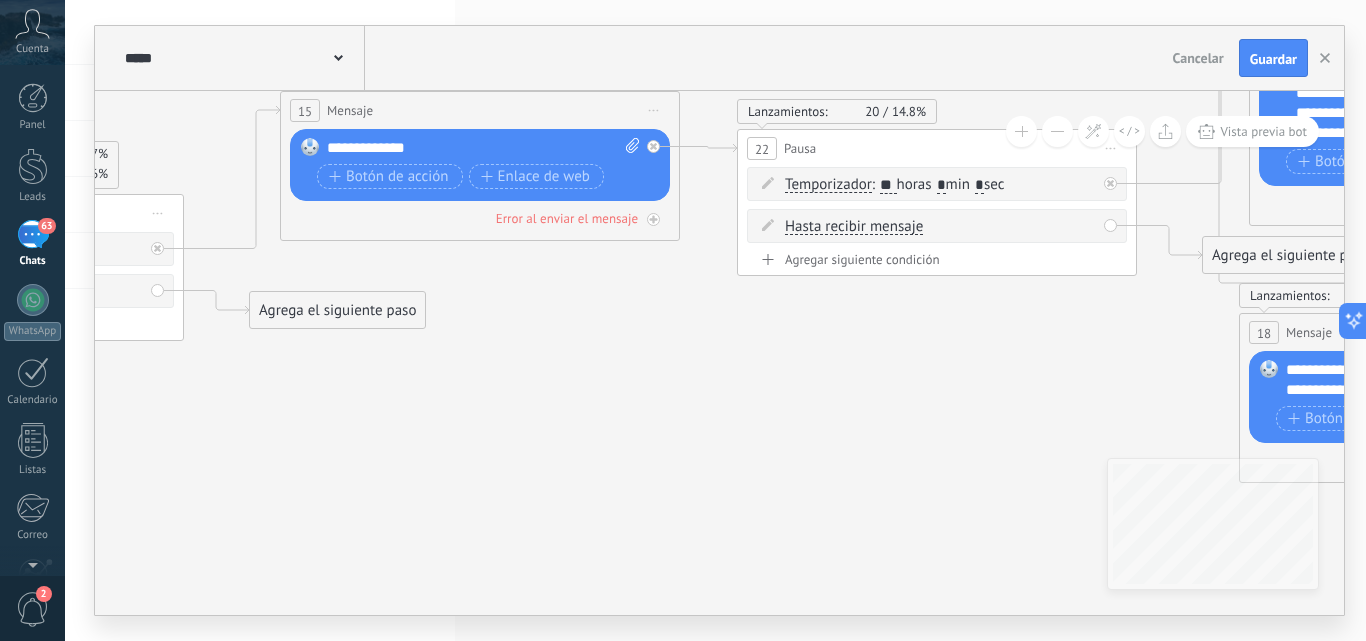 click on "Agrega el siguiente paso" at bounding box center [337, 310] 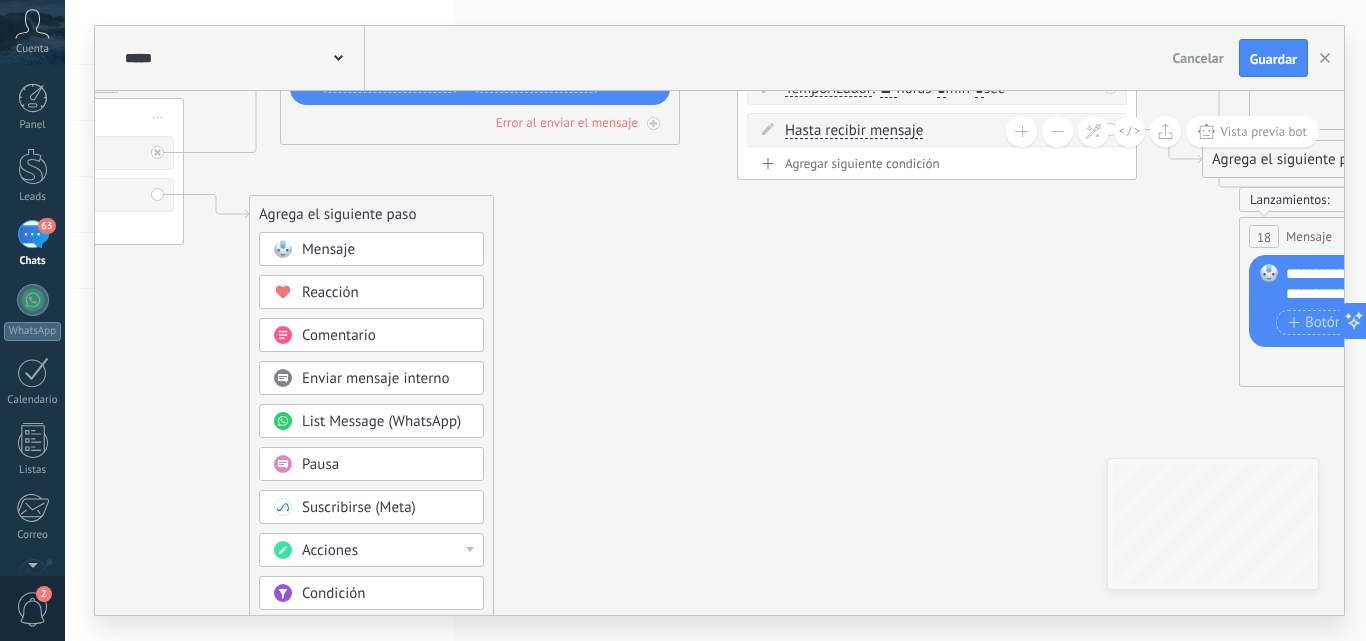 click on "Acciones" at bounding box center (386, 551) 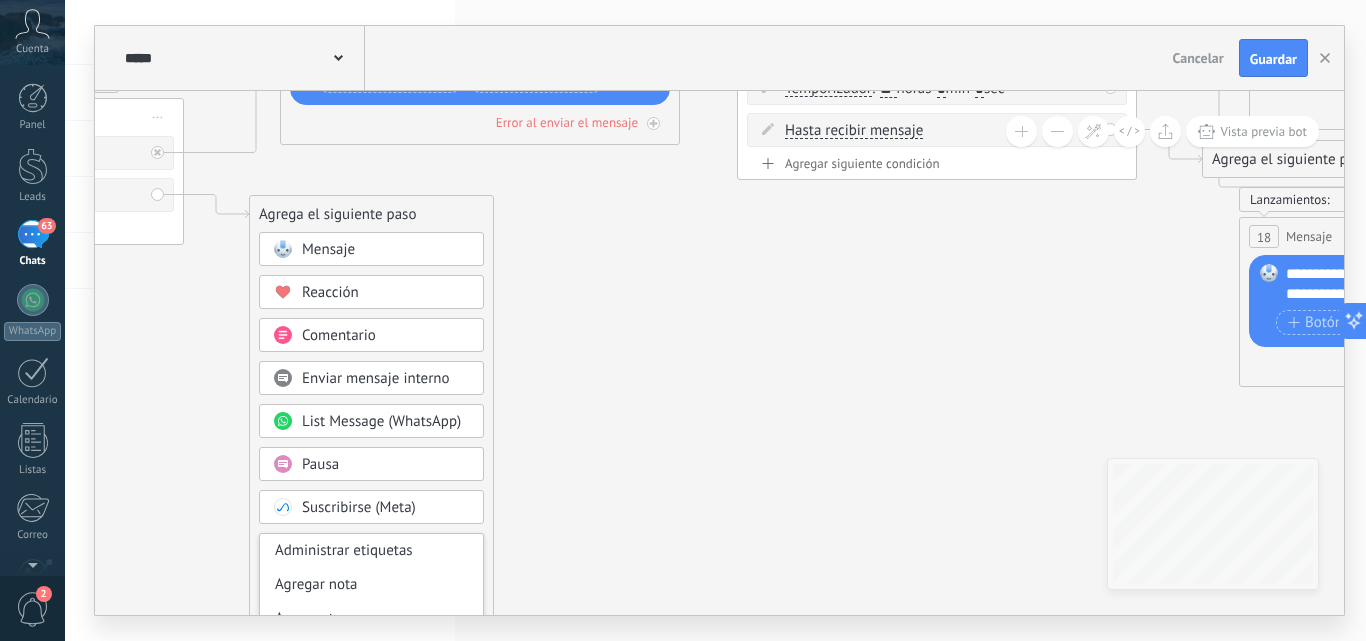 scroll, scrollTop: 100, scrollLeft: 0, axis: vertical 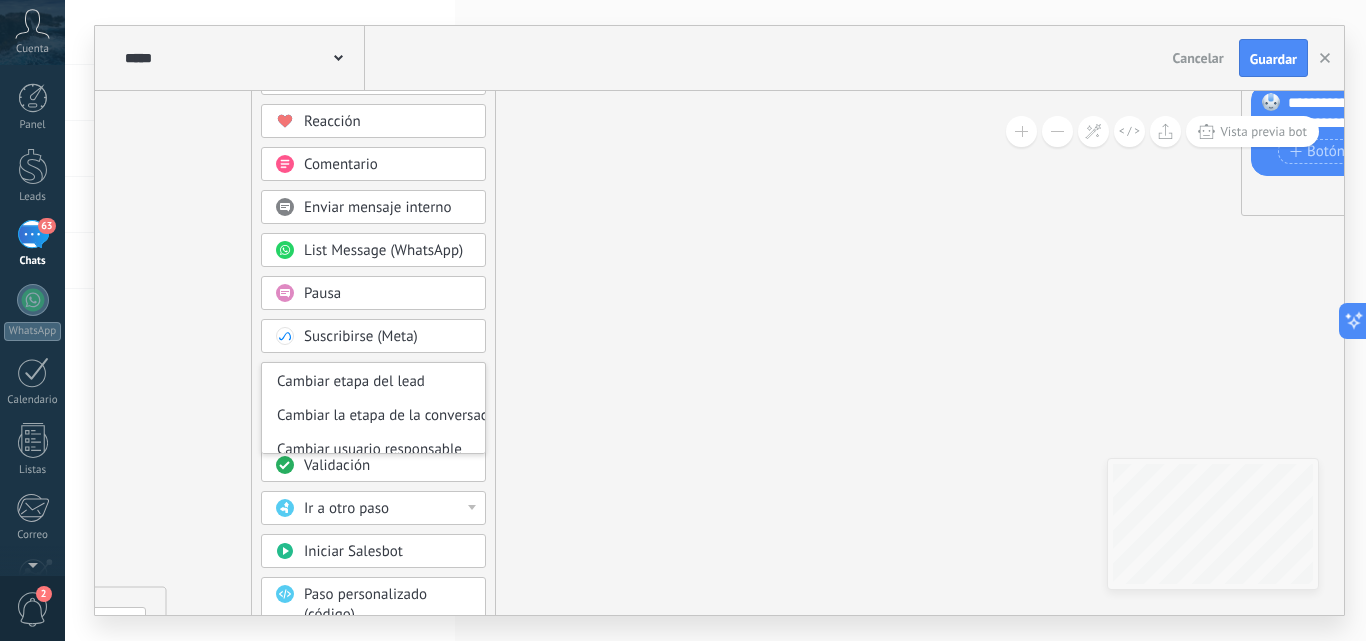 drag, startPoint x: 613, startPoint y: 453, endPoint x: 607, endPoint y: 365, distance: 88.20431 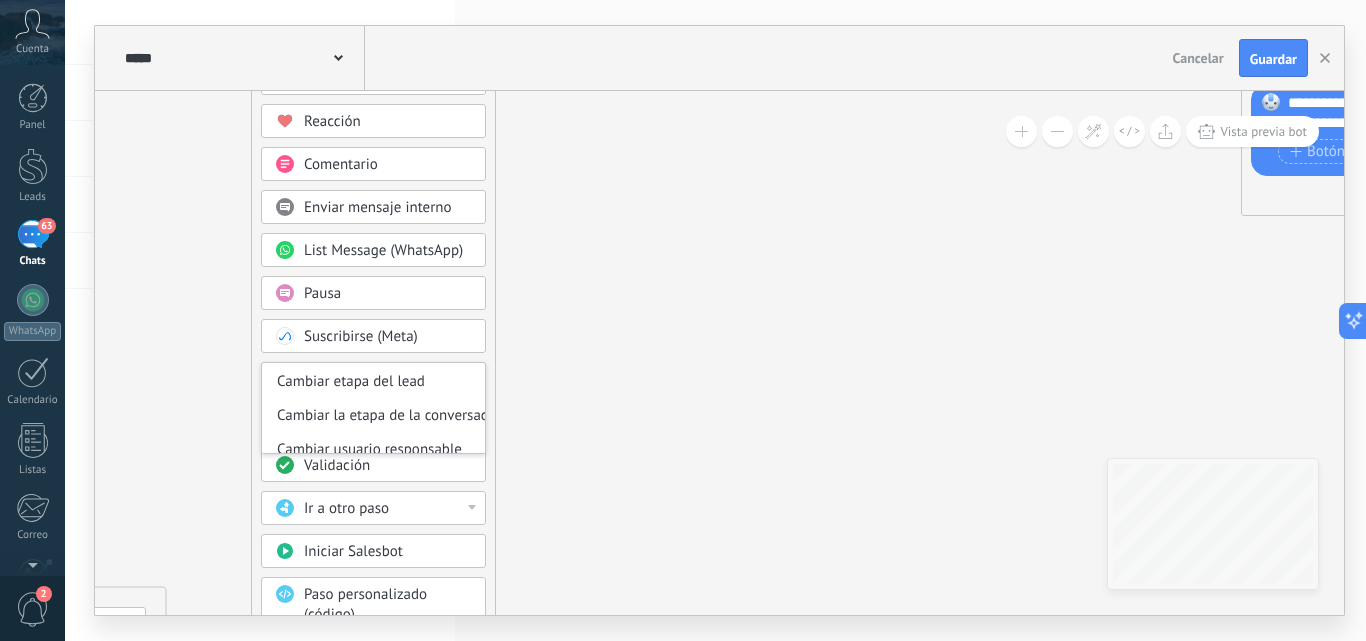 click 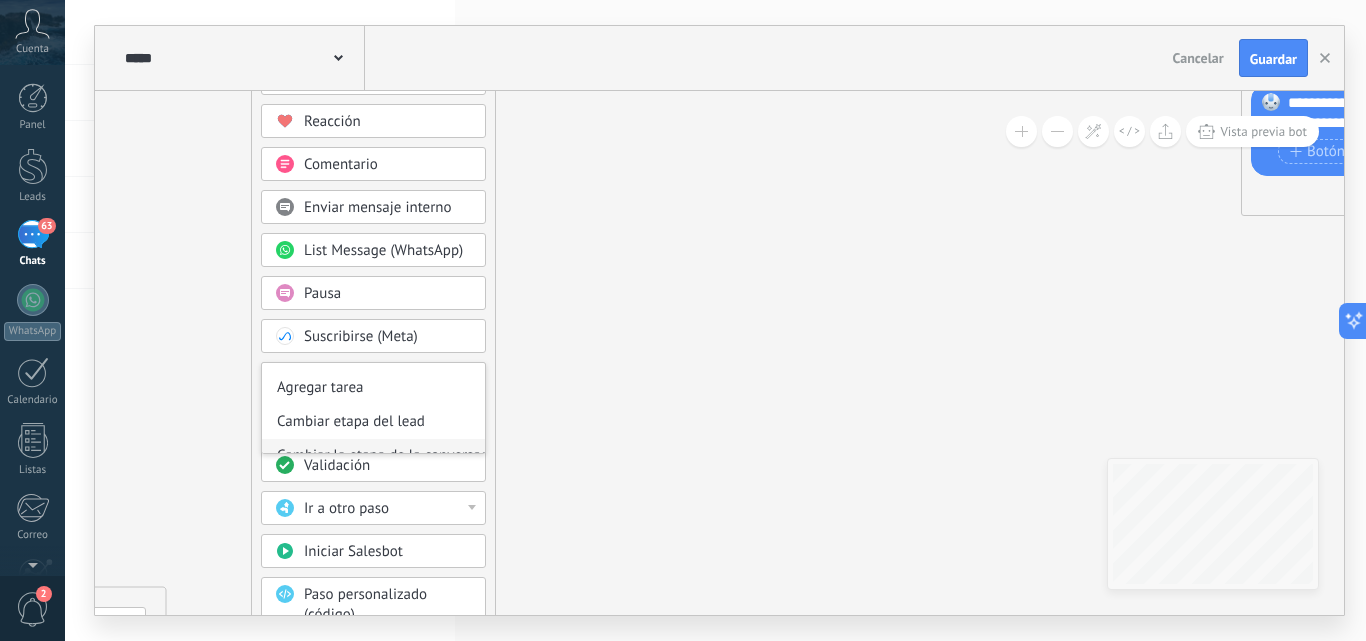scroll, scrollTop: 0, scrollLeft: 0, axis: both 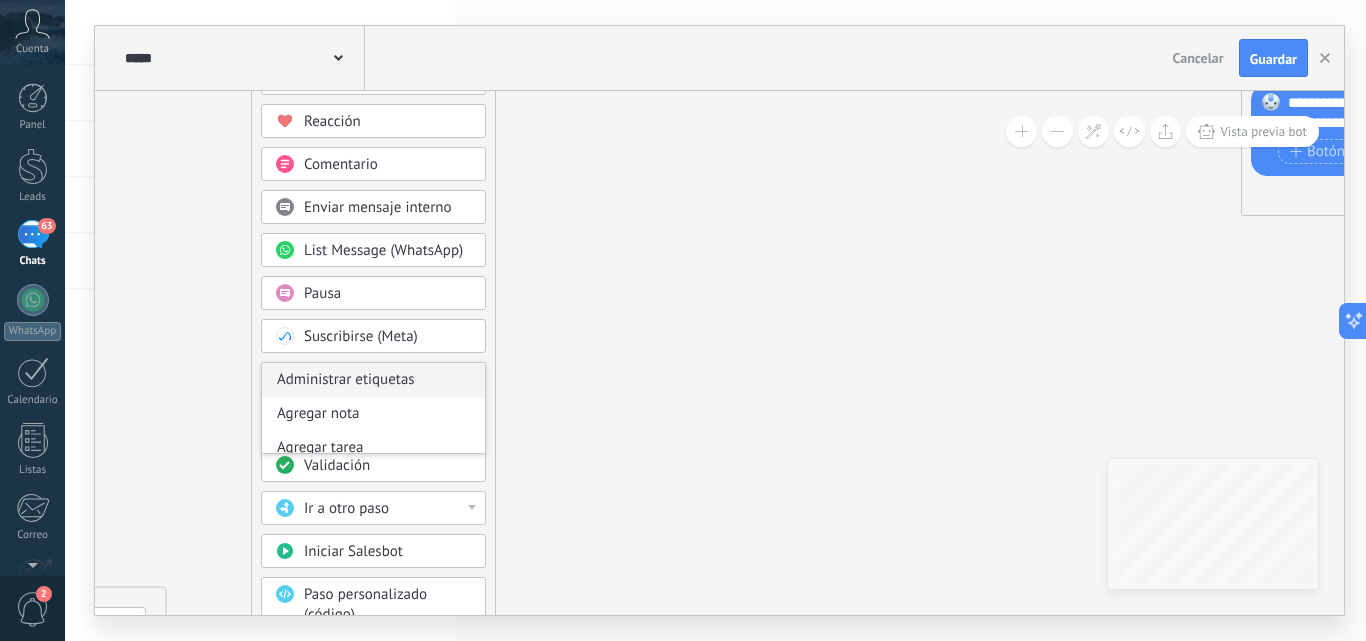 click on "Administrar etiquetas" at bounding box center (373, 380) 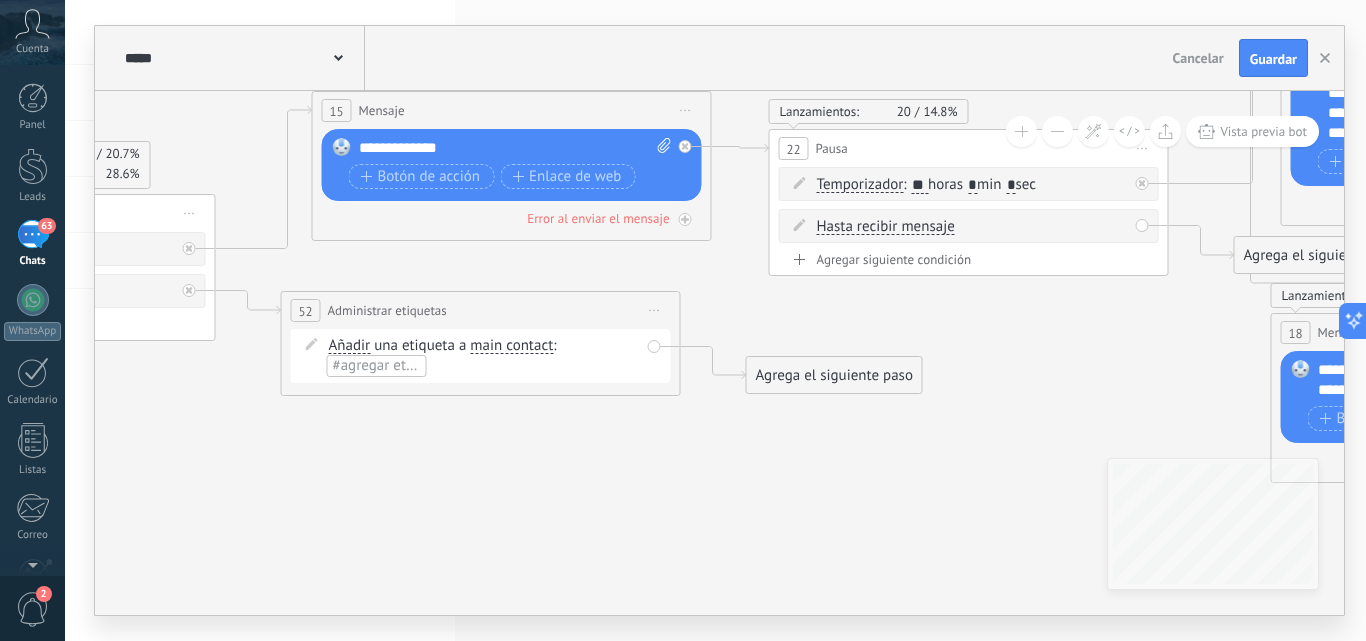 drag, startPoint x: 662, startPoint y: 421, endPoint x: 423, endPoint y: 496, distance: 250.49152 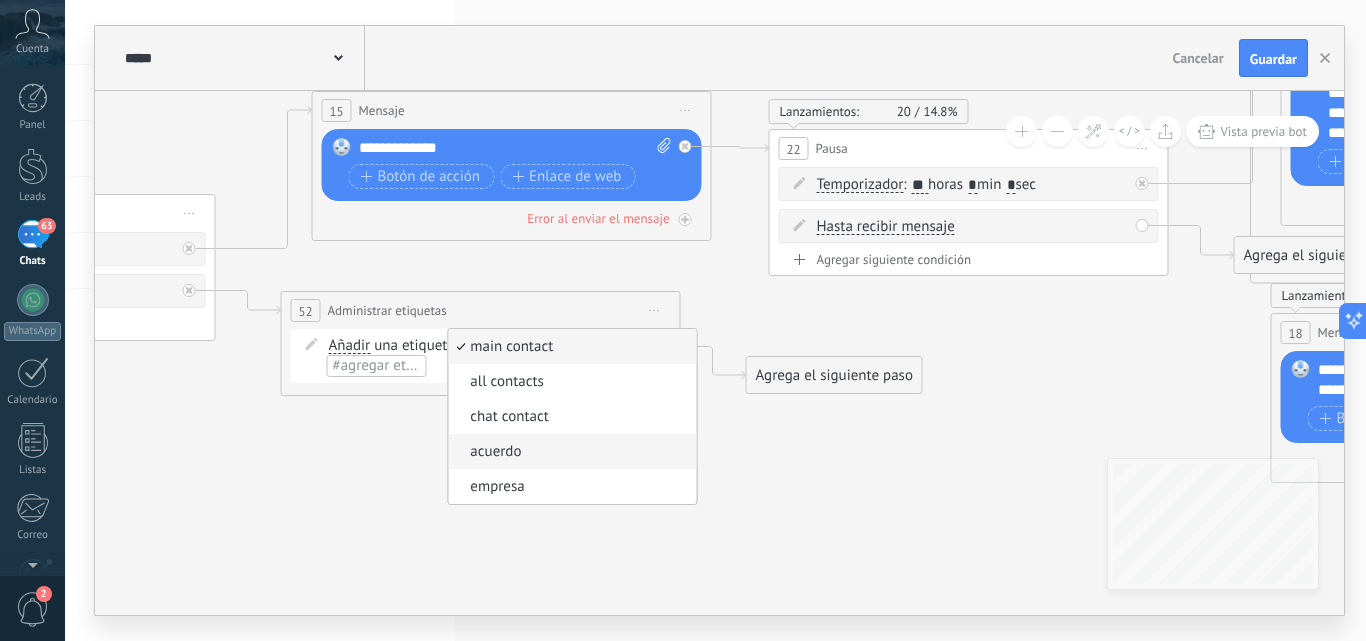 click on "acuerdo" at bounding box center [569, 452] 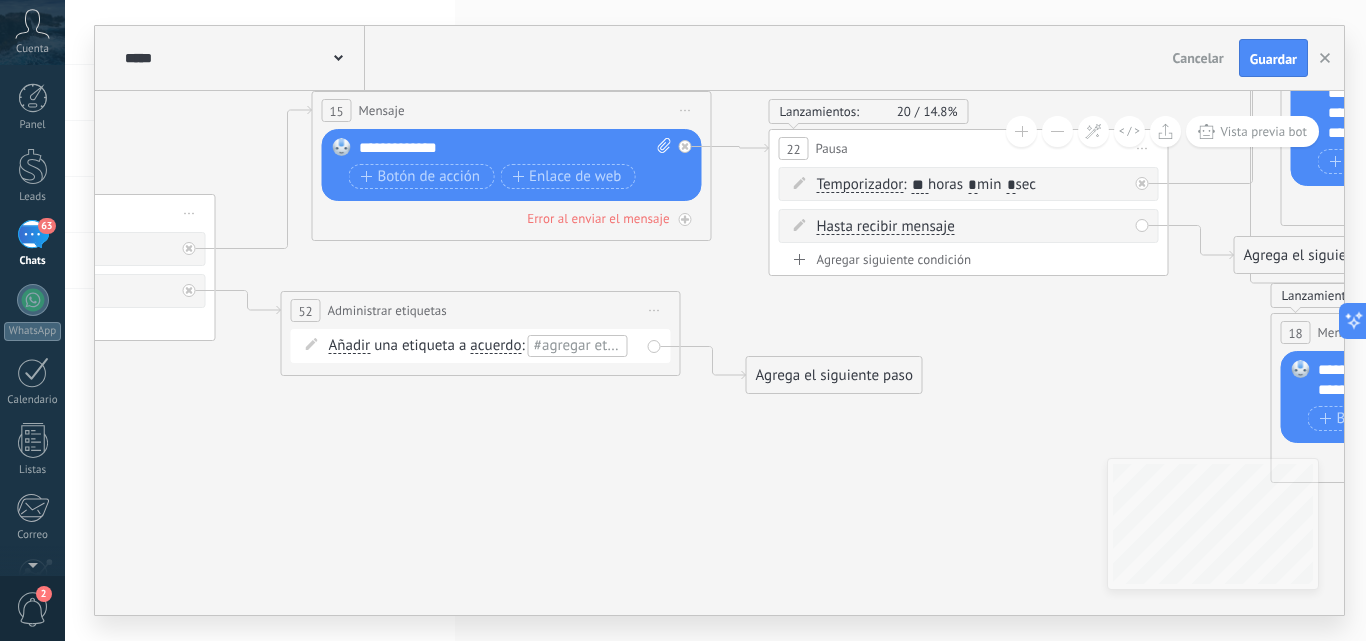 click on "#agregar etiquetas" at bounding box center (594, 345) 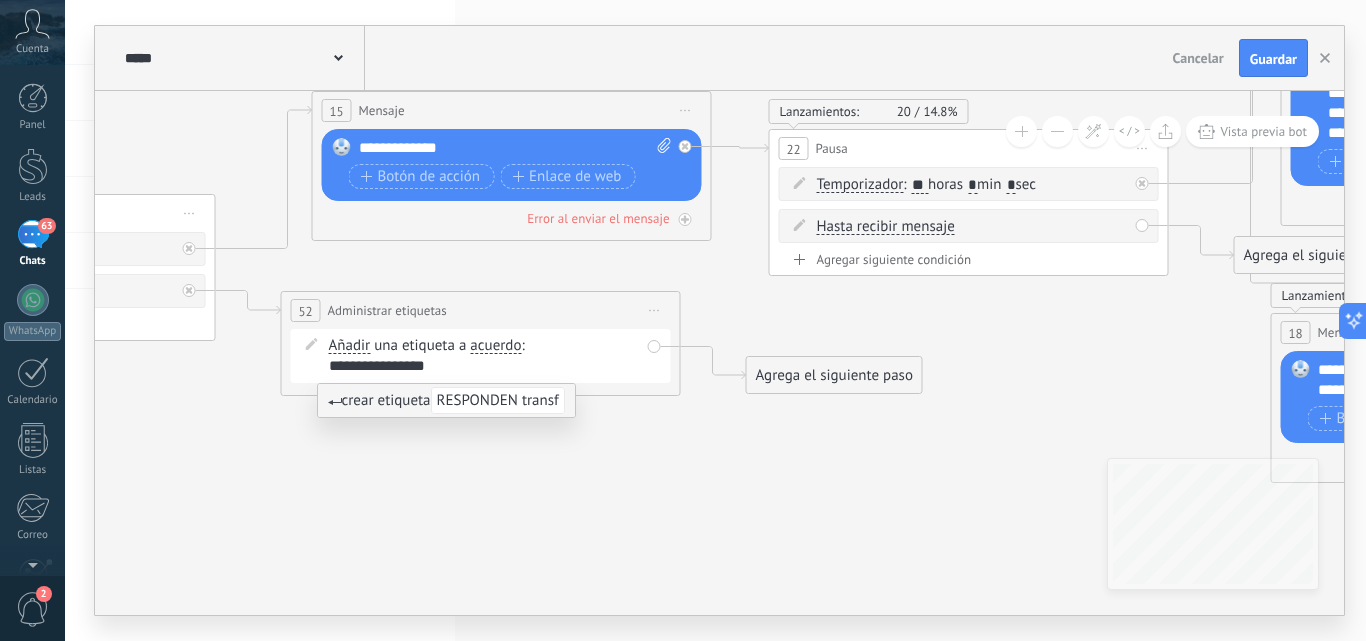 type on "**********" 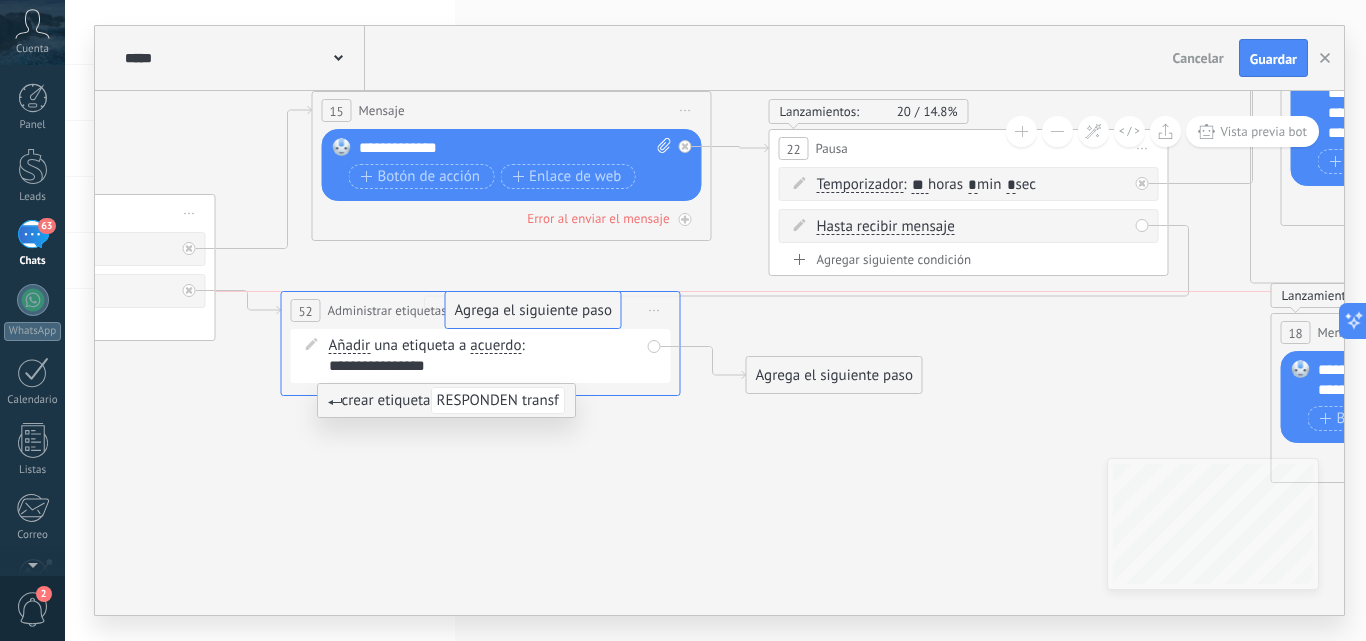 drag, startPoint x: 1272, startPoint y: 260, endPoint x: 483, endPoint y: 322, distance: 791.43225 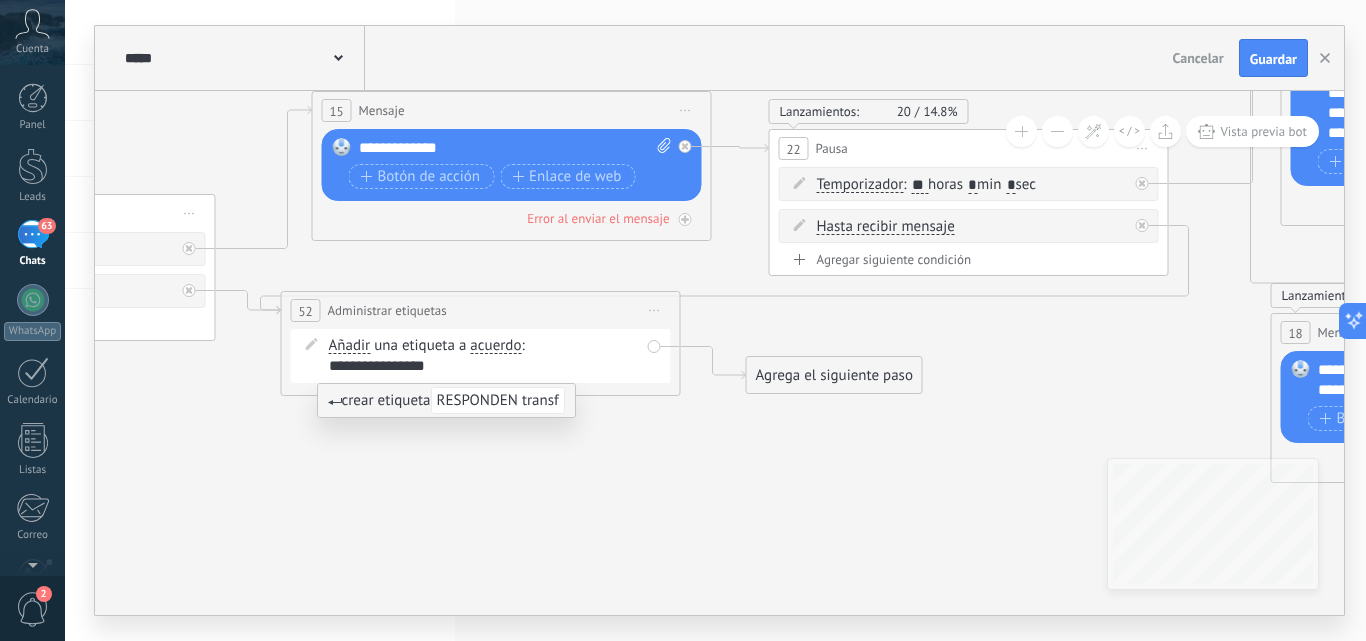 click on "Añadir
Añadir
Eliminar
Añadir
Añadir
Eliminar
una etiqueta a
acuerdo
main contact
all contacts
chat contact
acuerdo
:" at bounding box center (484, 356) 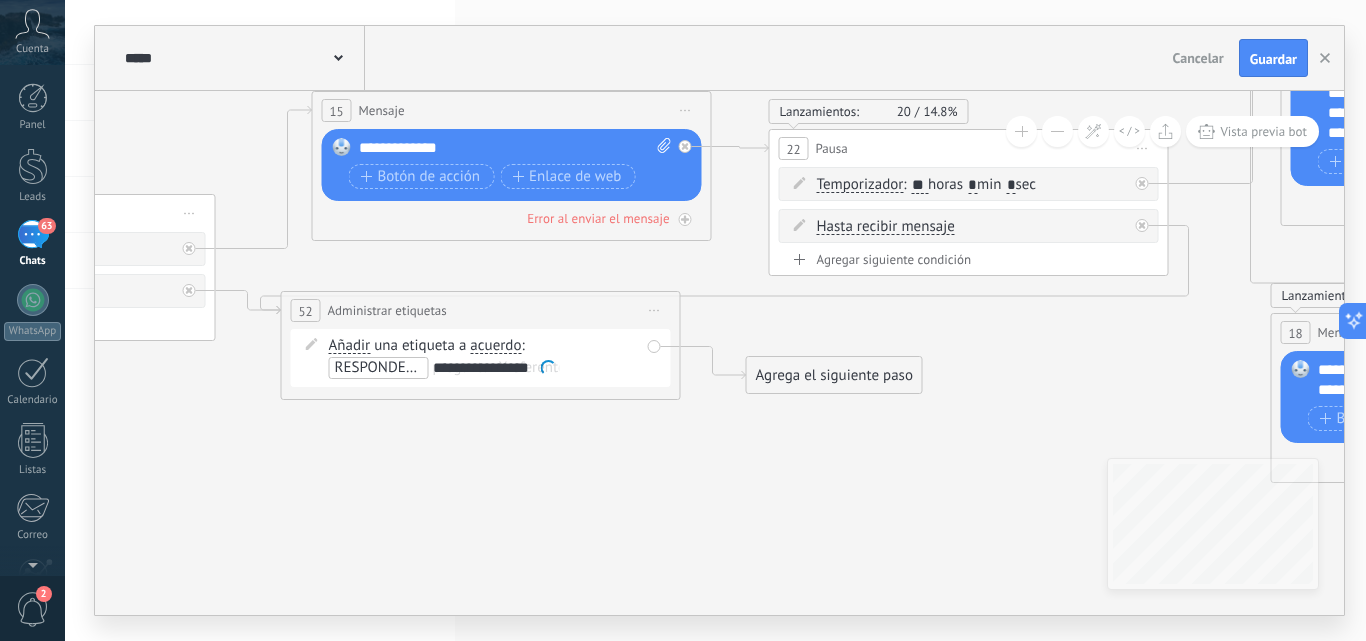 type 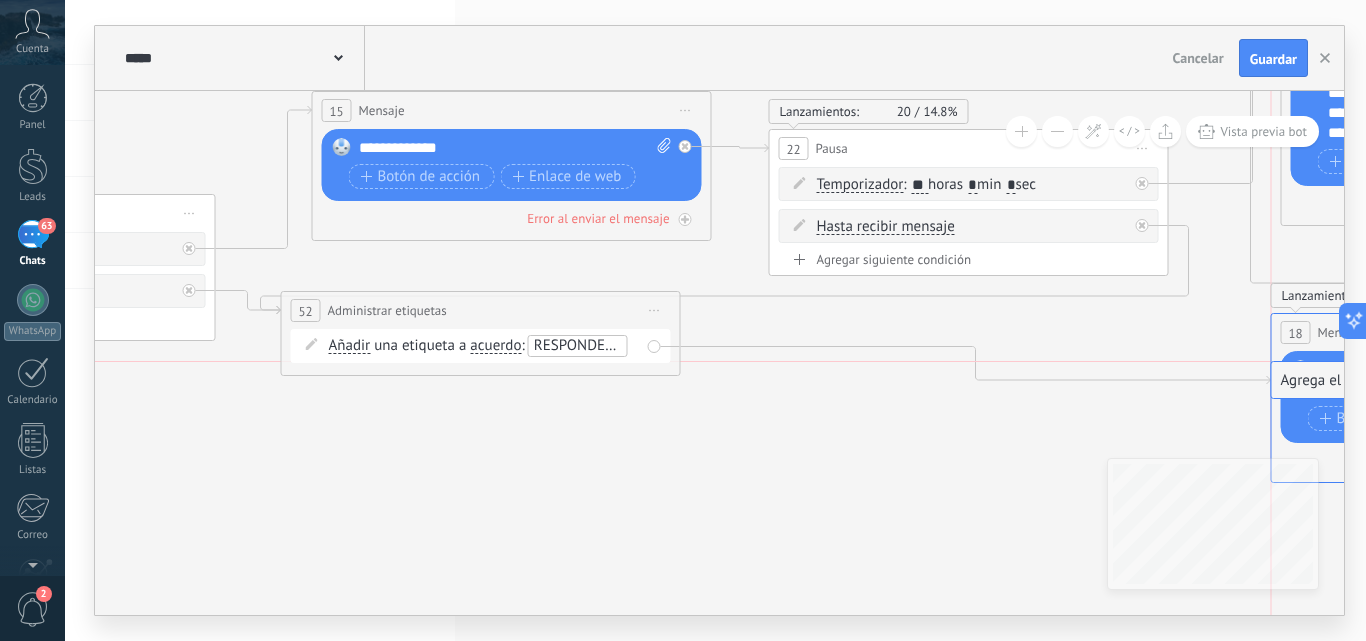 drag, startPoint x: 801, startPoint y: 374, endPoint x: 1323, endPoint y: 370, distance: 522.0153 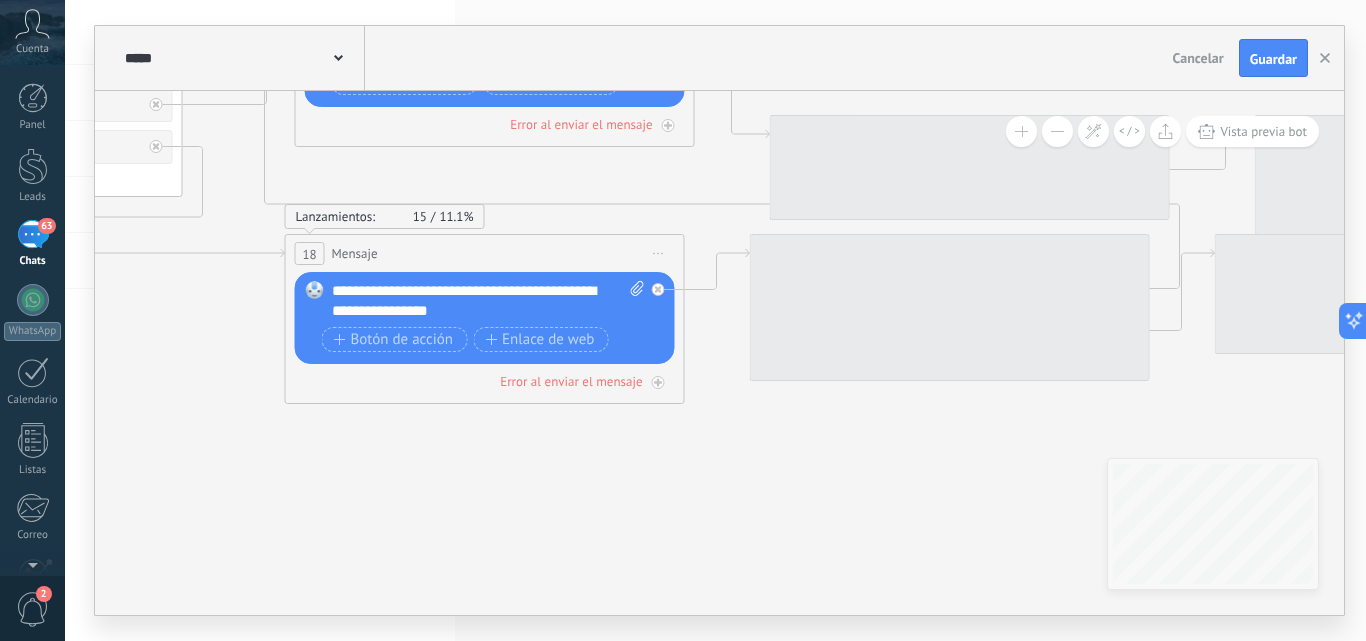drag, startPoint x: 1159, startPoint y: 440, endPoint x: 173, endPoint y: 361, distance: 989.1597 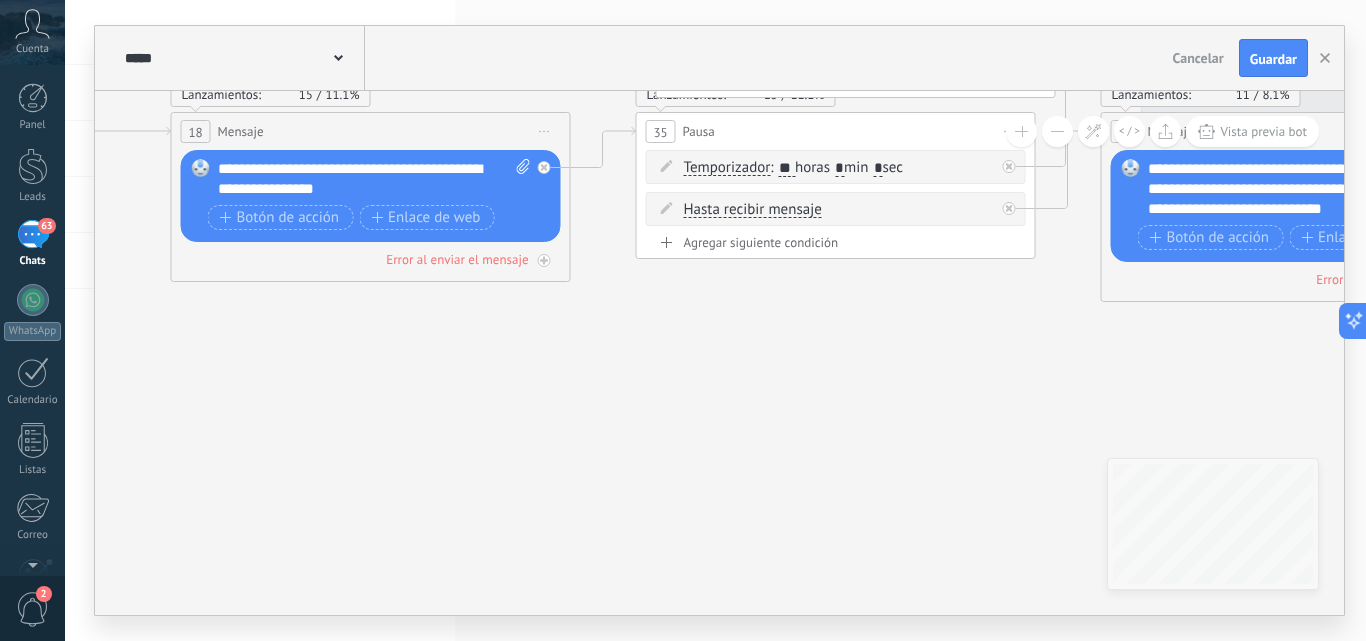 drag, startPoint x: 795, startPoint y: 478, endPoint x: 674, endPoint y: 357, distance: 171.11984 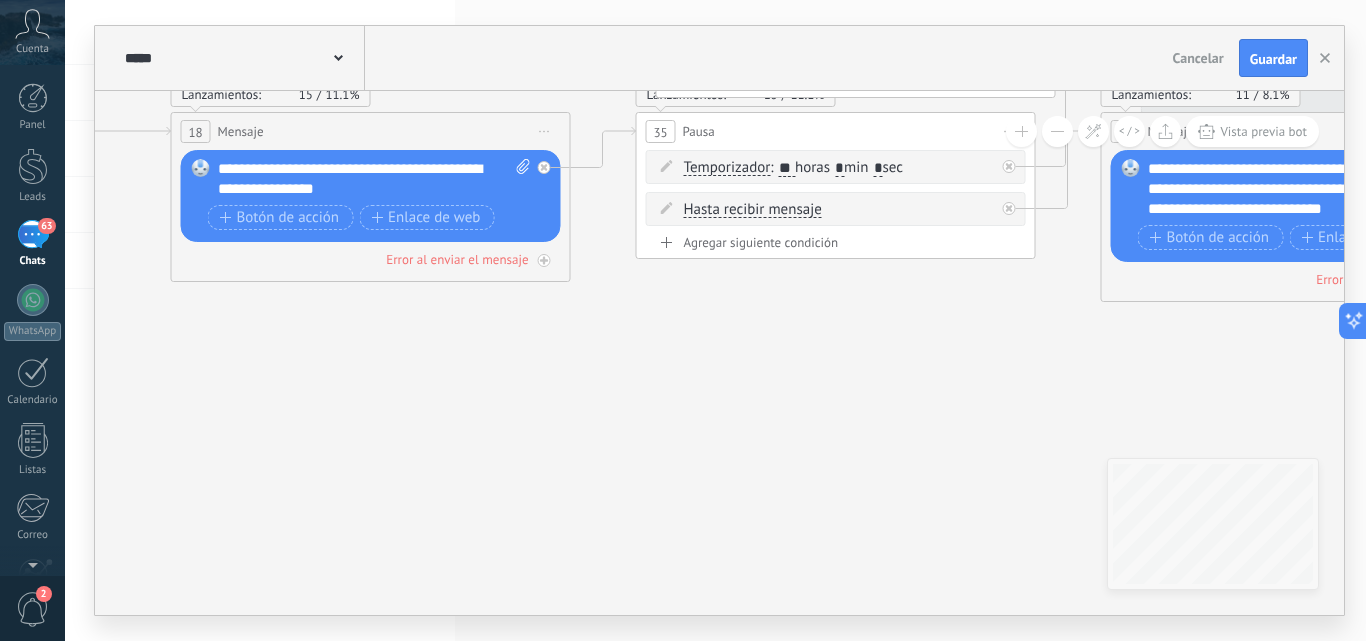 click 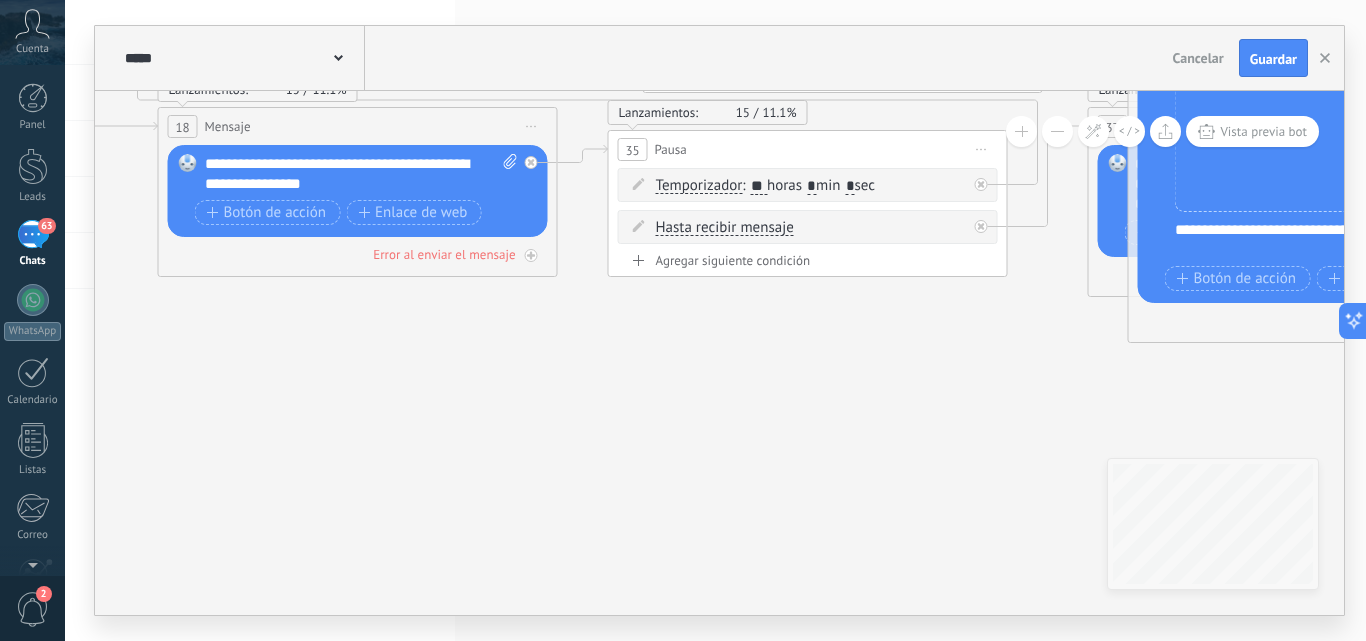 drag, startPoint x: 771, startPoint y: 129, endPoint x: 756, endPoint y: 152, distance: 27.45906 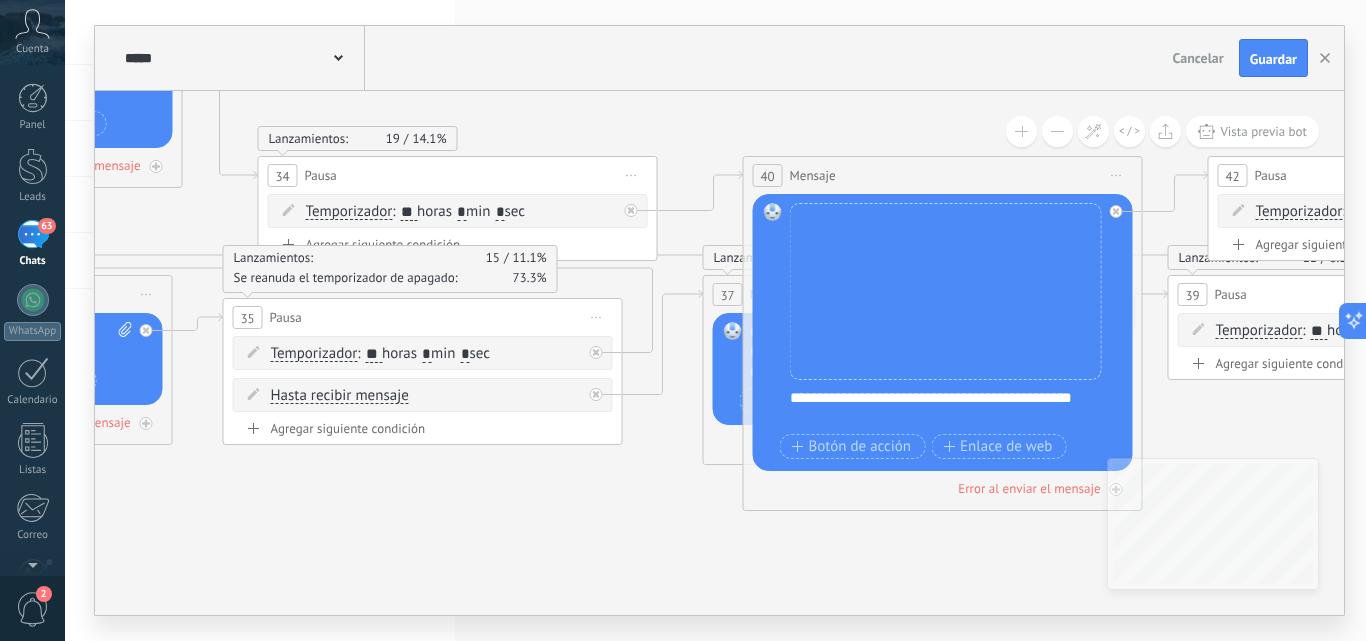 drag, startPoint x: 1086, startPoint y: 403, endPoint x: 701, endPoint y: 571, distance: 420.05832 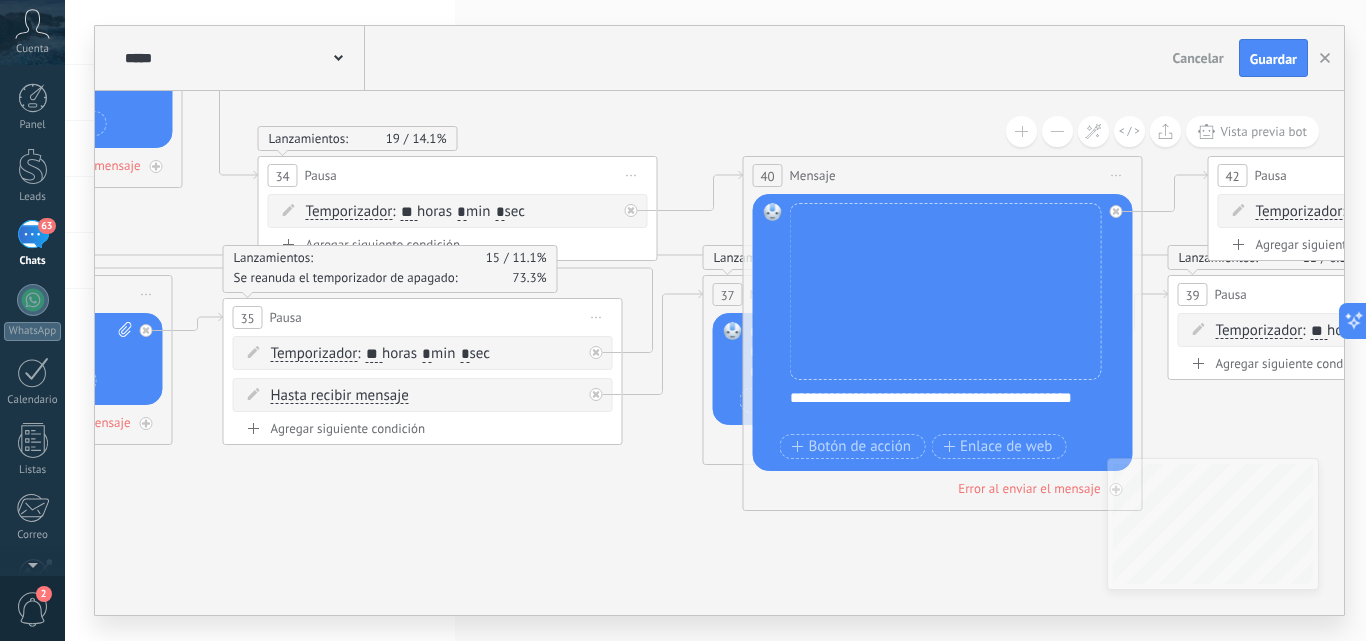 click 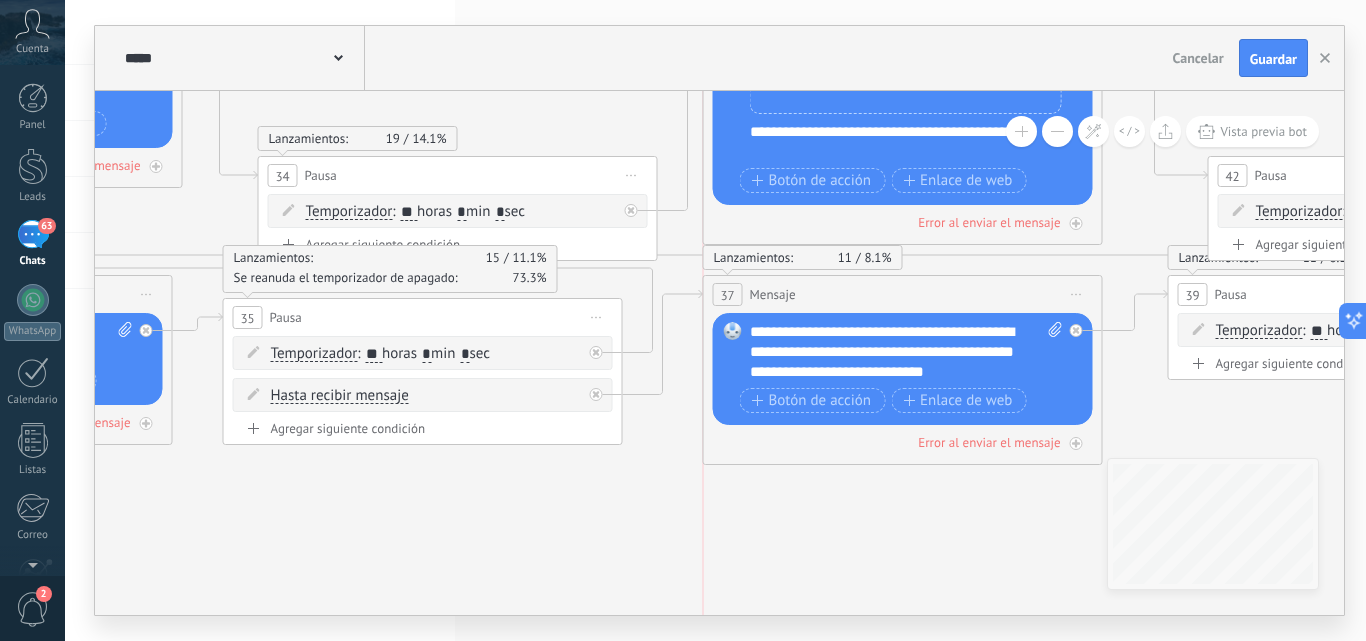 drag, startPoint x: 913, startPoint y: 179, endPoint x: 877, endPoint y: -87, distance: 268.42505 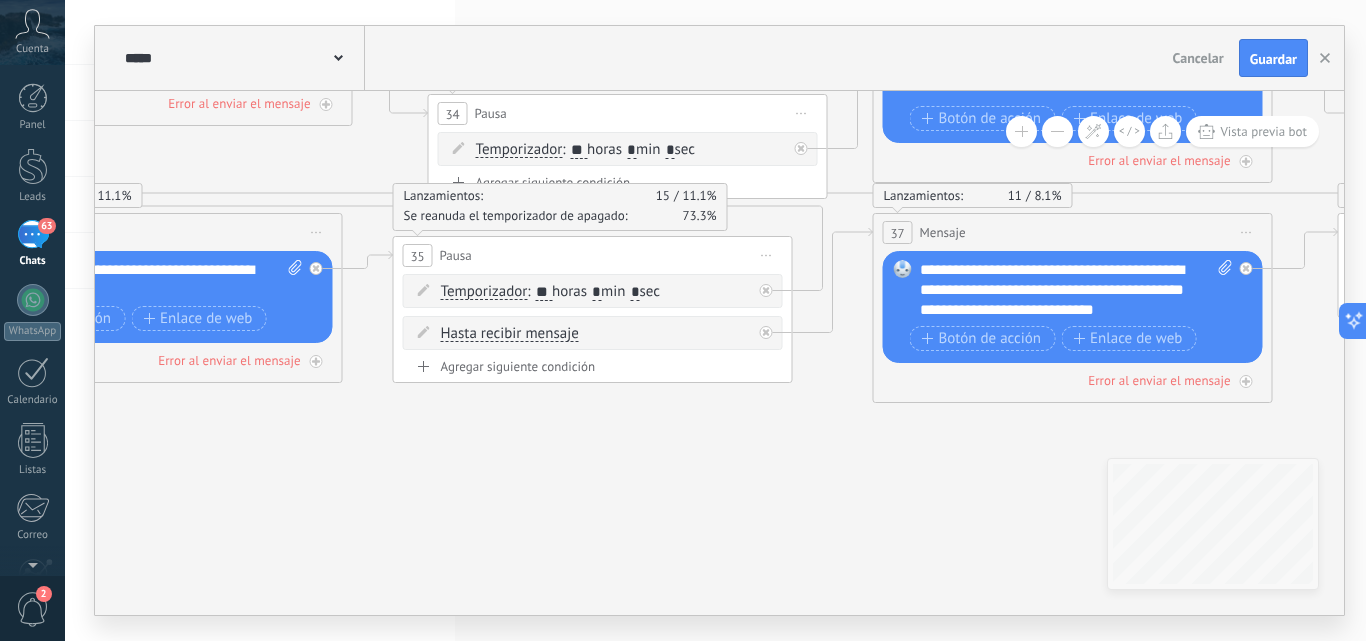 drag, startPoint x: 378, startPoint y: 556, endPoint x: 519, endPoint y: 504, distance: 150.28307 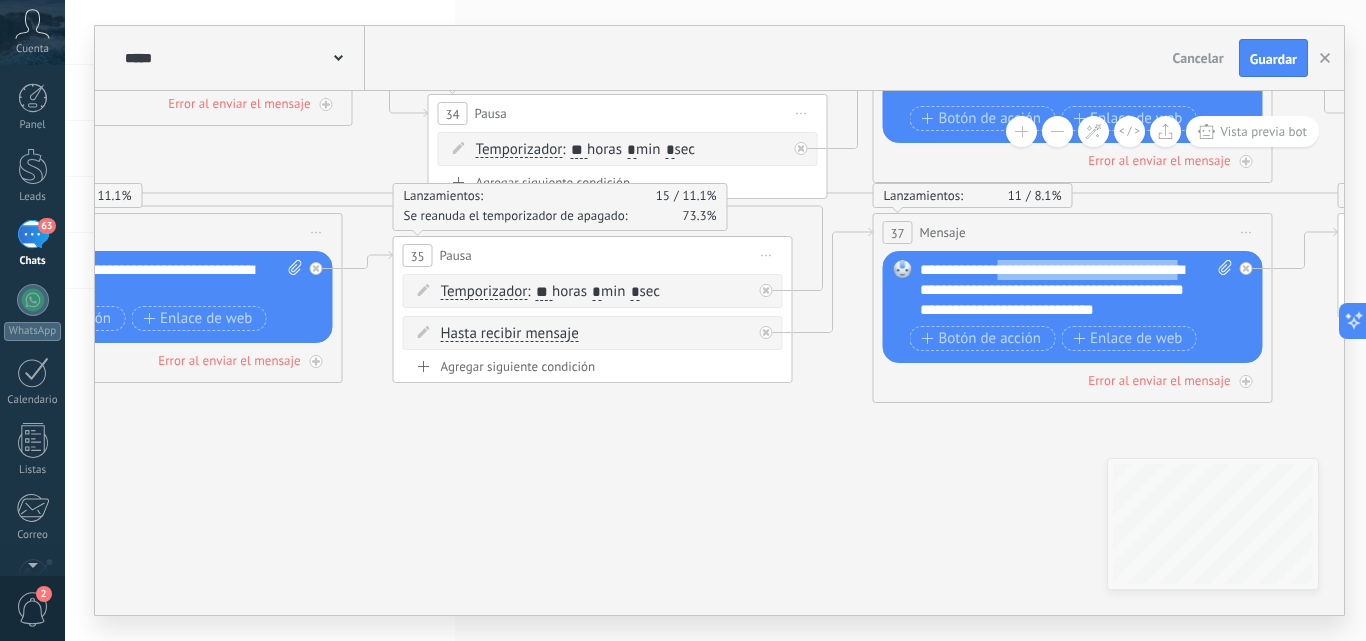 drag, startPoint x: 997, startPoint y: 265, endPoint x: 1194, endPoint y: 275, distance: 197.25365 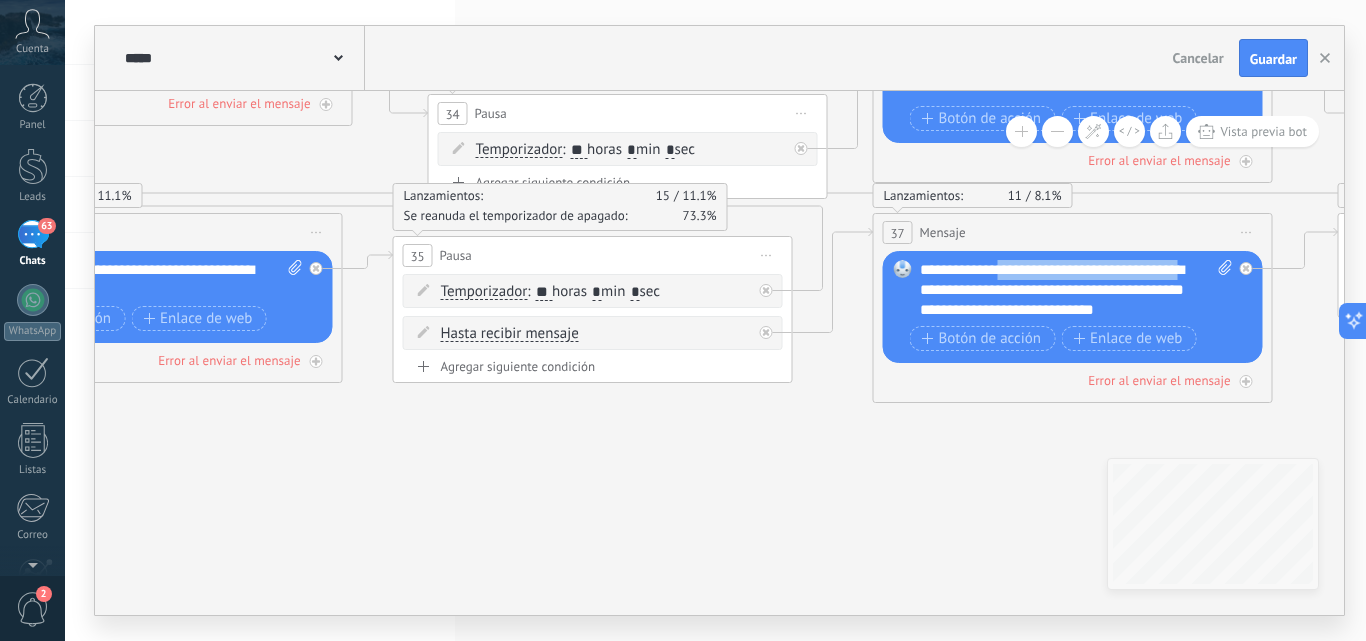 click on "**********" at bounding box center [1076, 290] 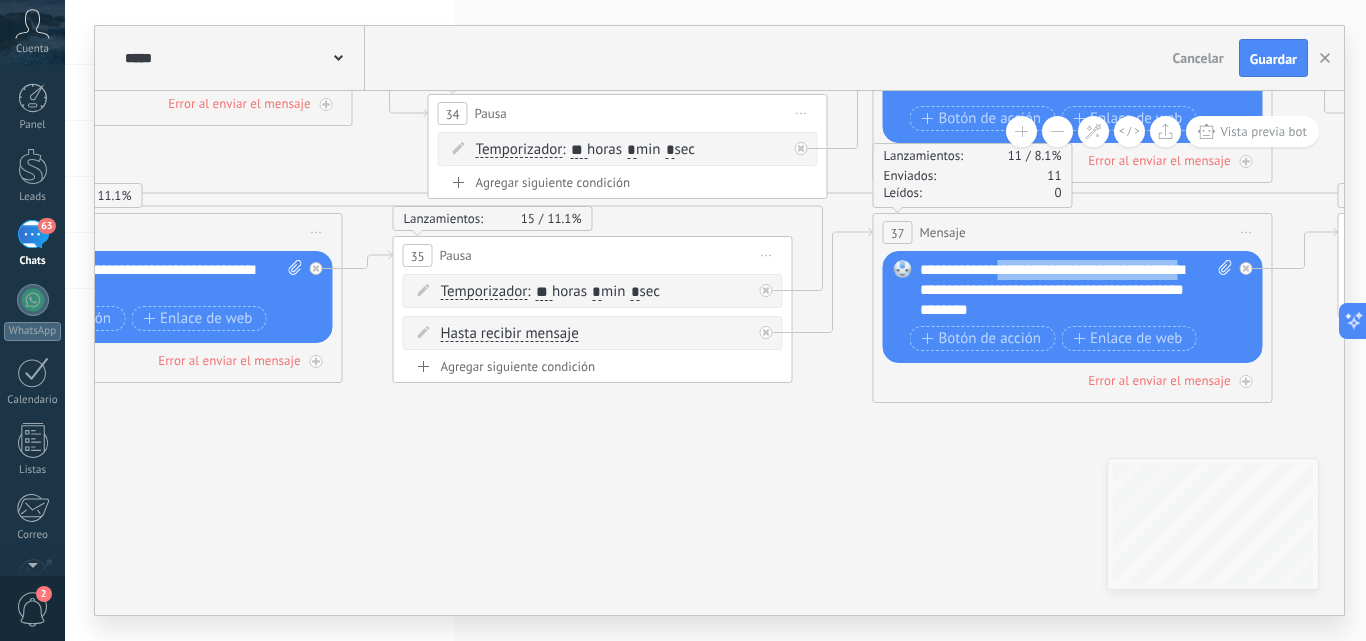 type 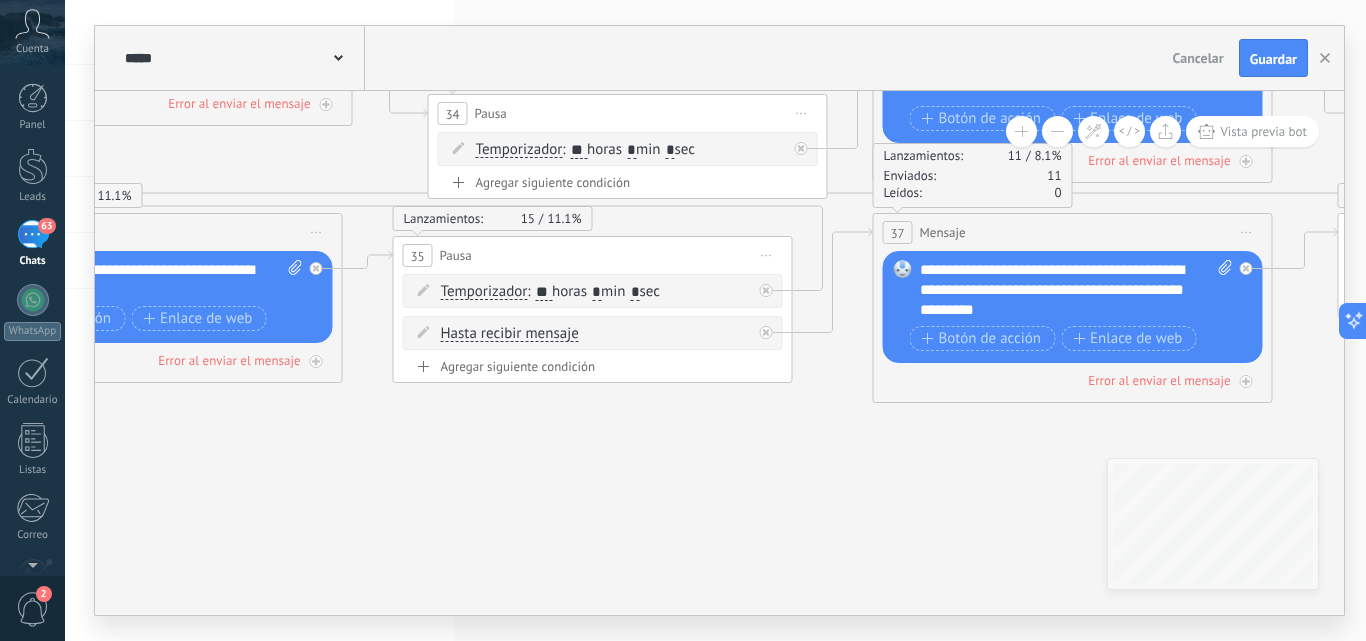 click on "**********" at bounding box center [1076, 290] 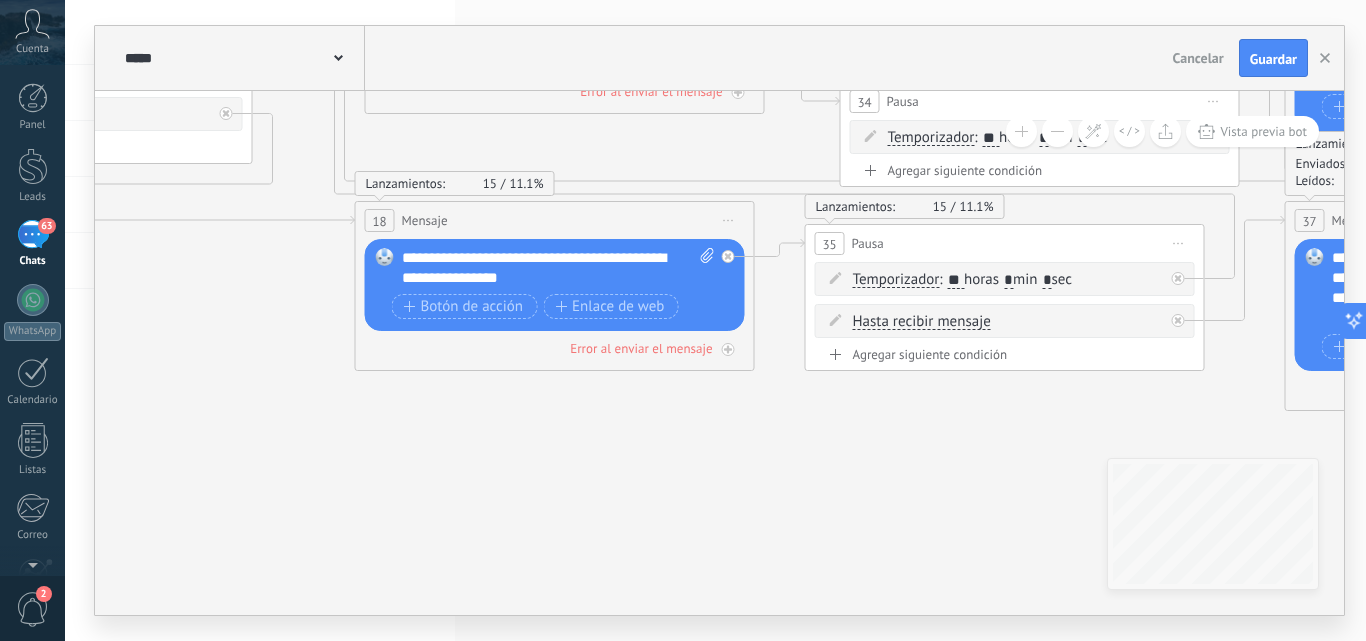 drag, startPoint x: 518, startPoint y: 521, endPoint x: 930, endPoint y: 509, distance: 412.1747 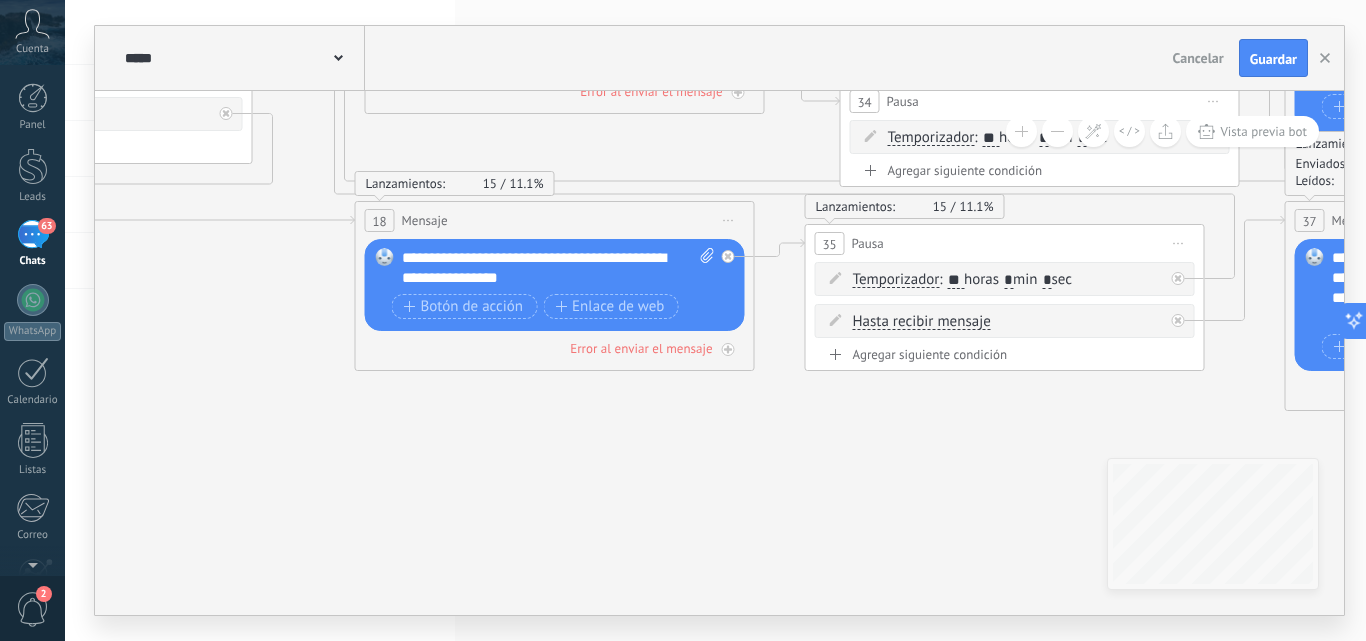 click 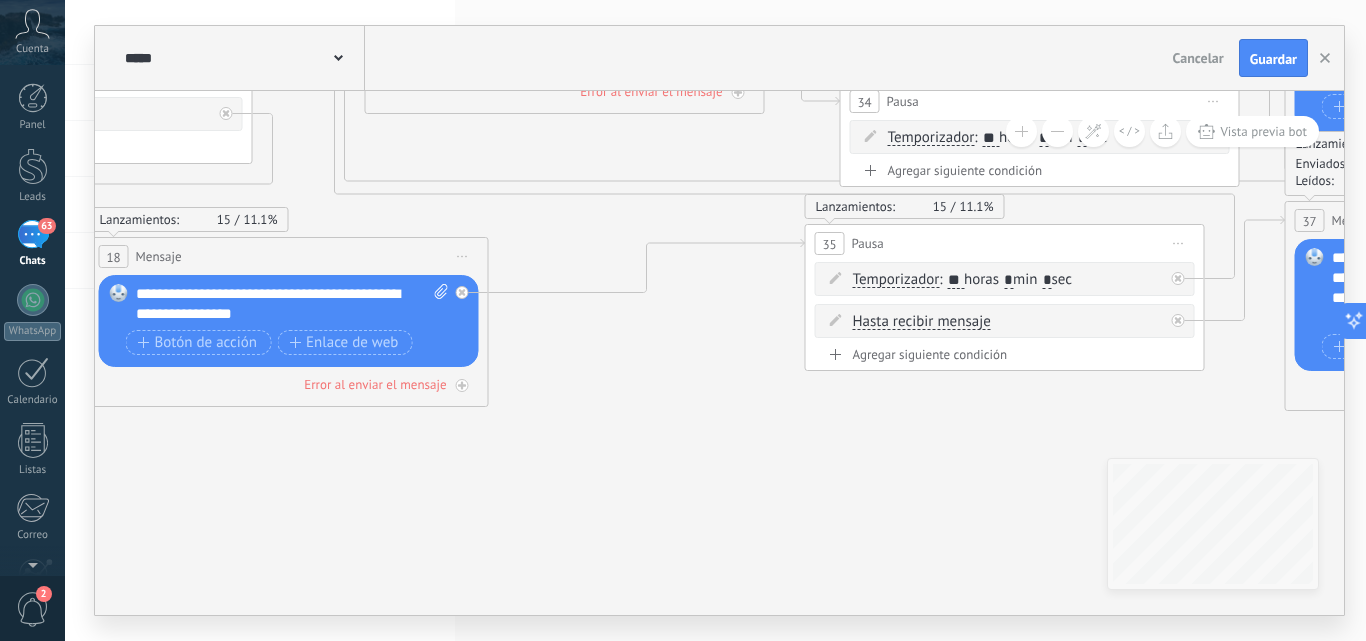 drag, startPoint x: 649, startPoint y: 221, endPoint x: 383, endPoint y: 257, distance: 268.42505 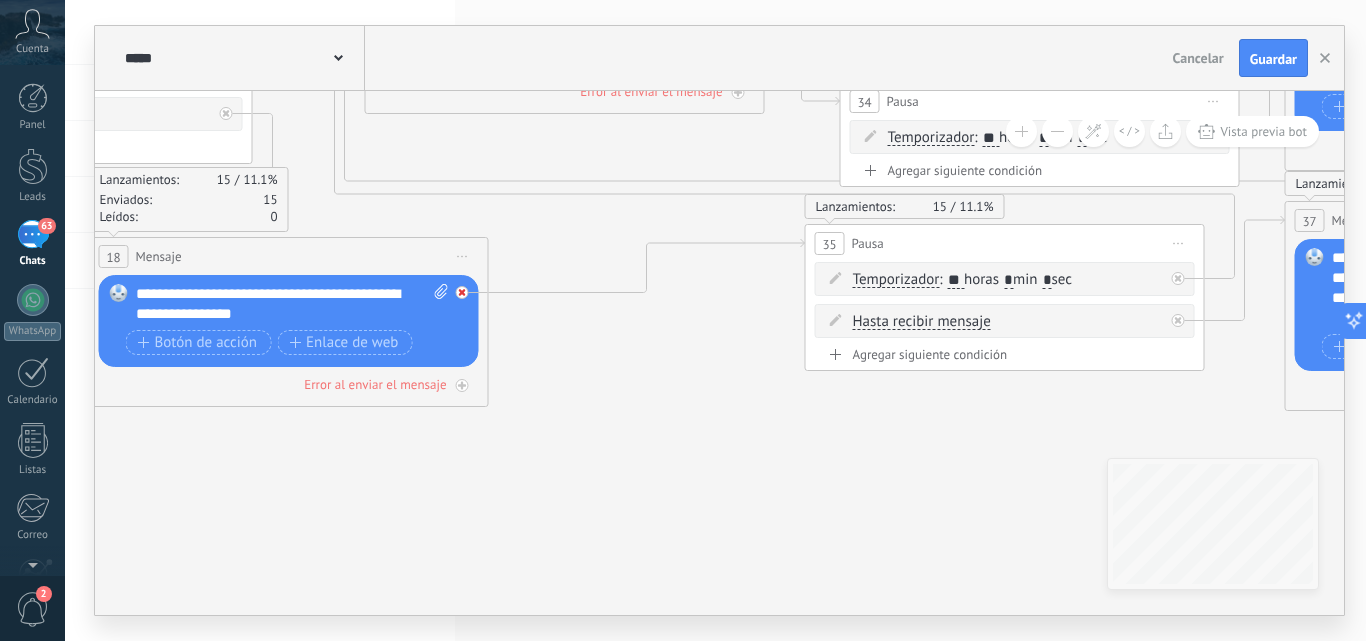 click 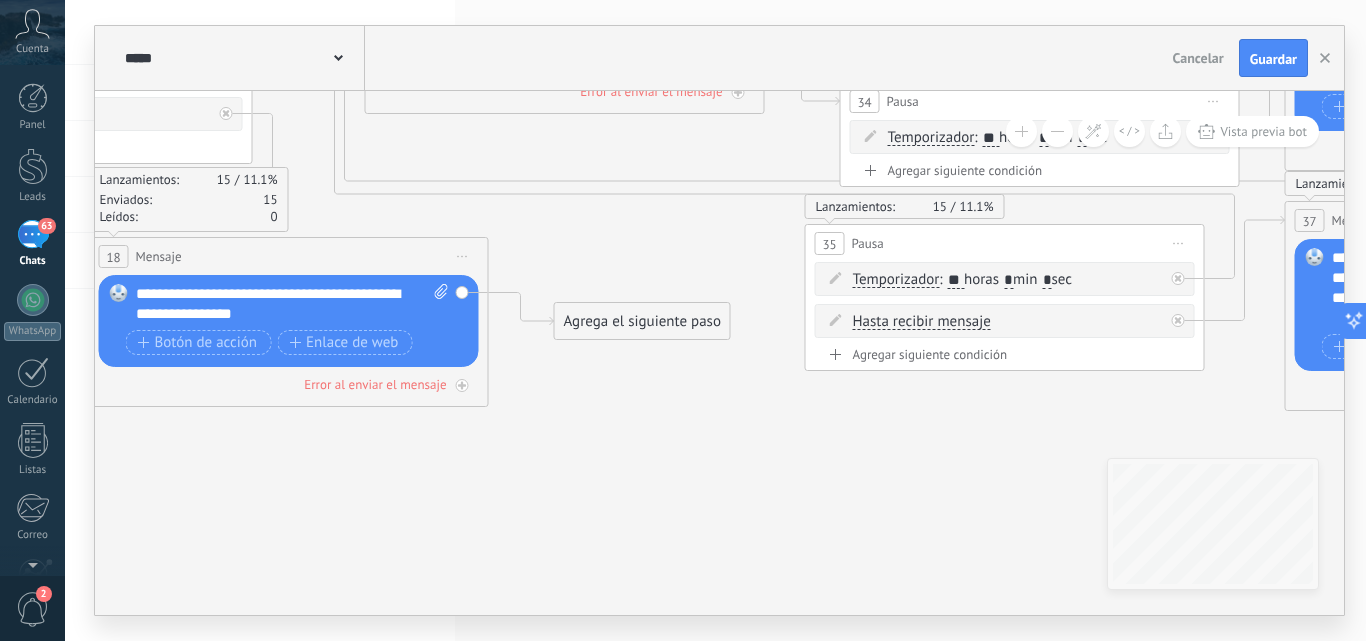 click on "Agrega el siguiente paso" at bounding box center (642, 321) 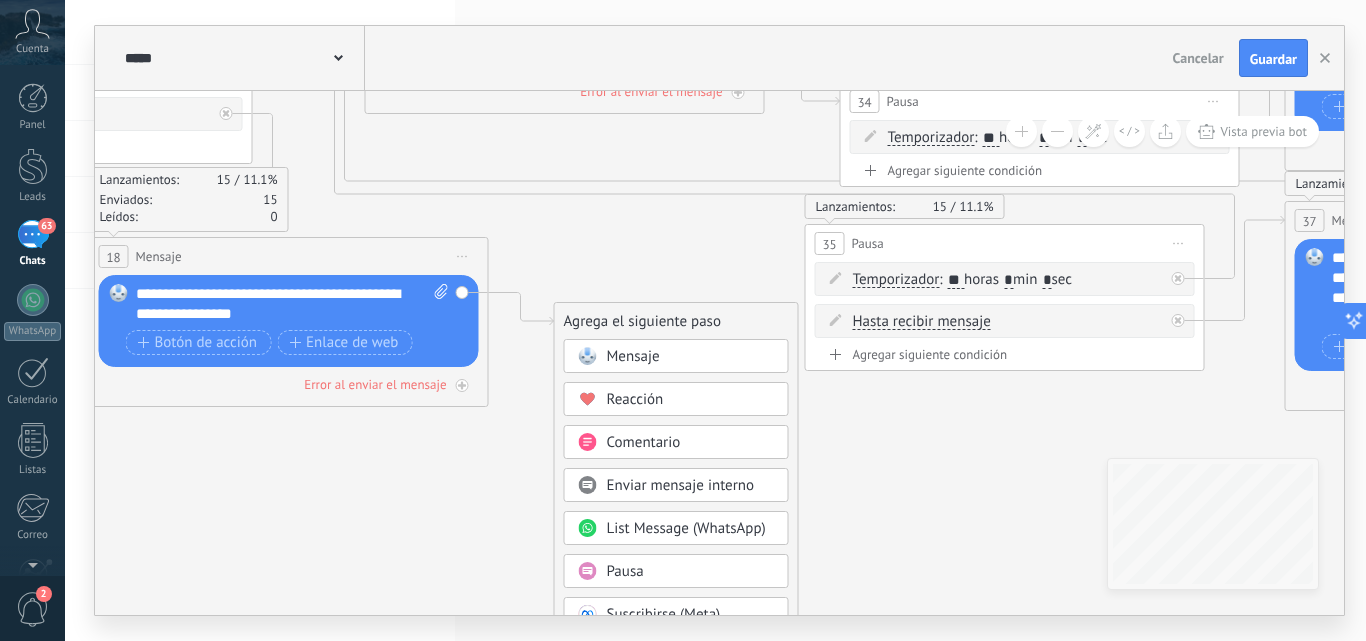 click 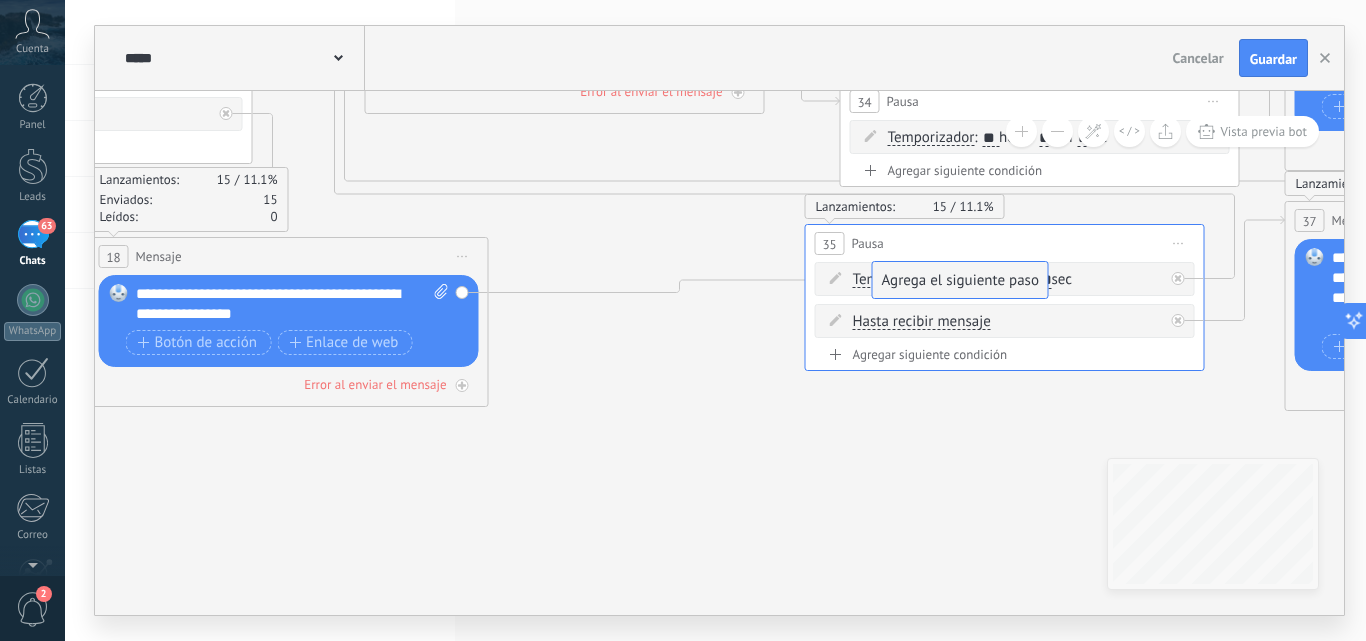 drag, startPoint x: 597, startPoint y: 319, endPoint x: 915, endPoint y: 278, distance: 320.6322 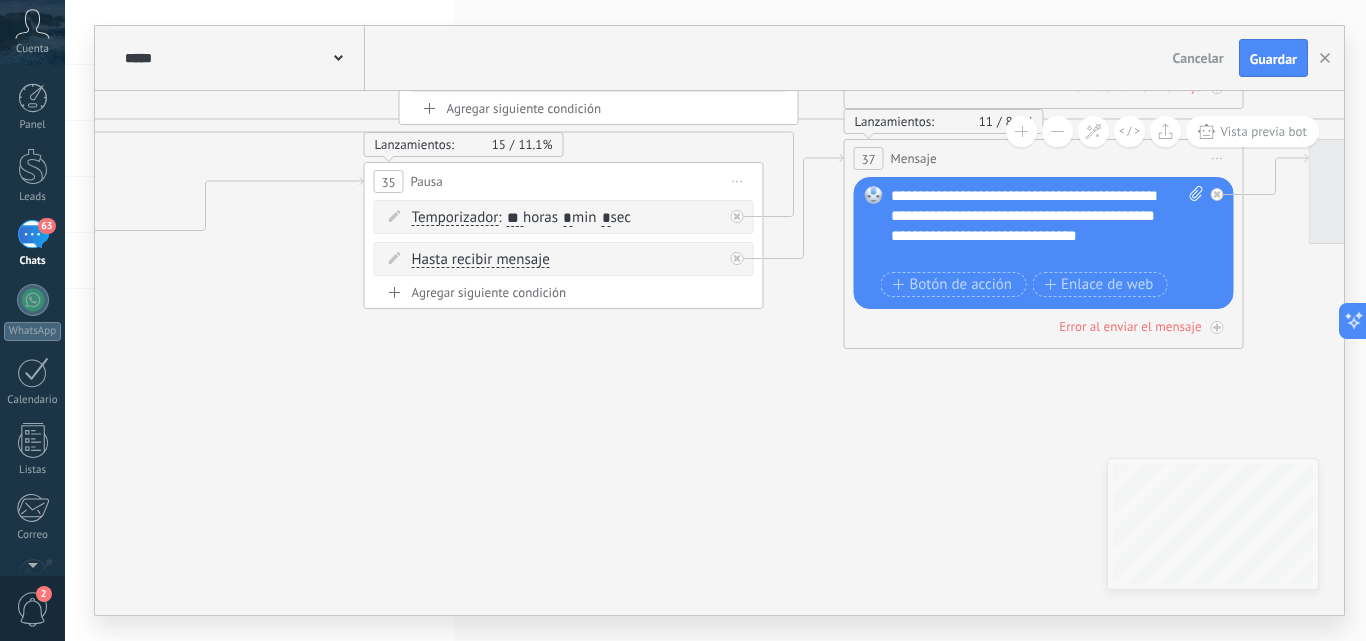 drag, startPoint x: 964, startPoint y: 468, endPoint x: 546, endPoint y: 423, distance: 420.41528 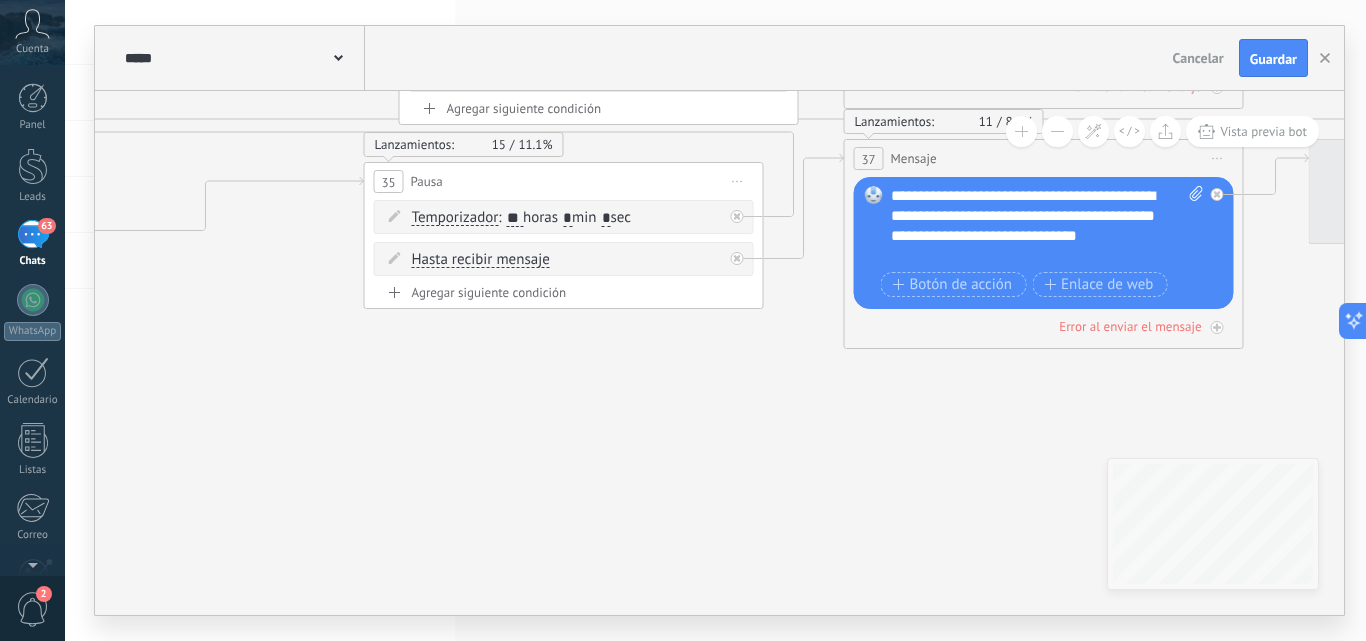 click 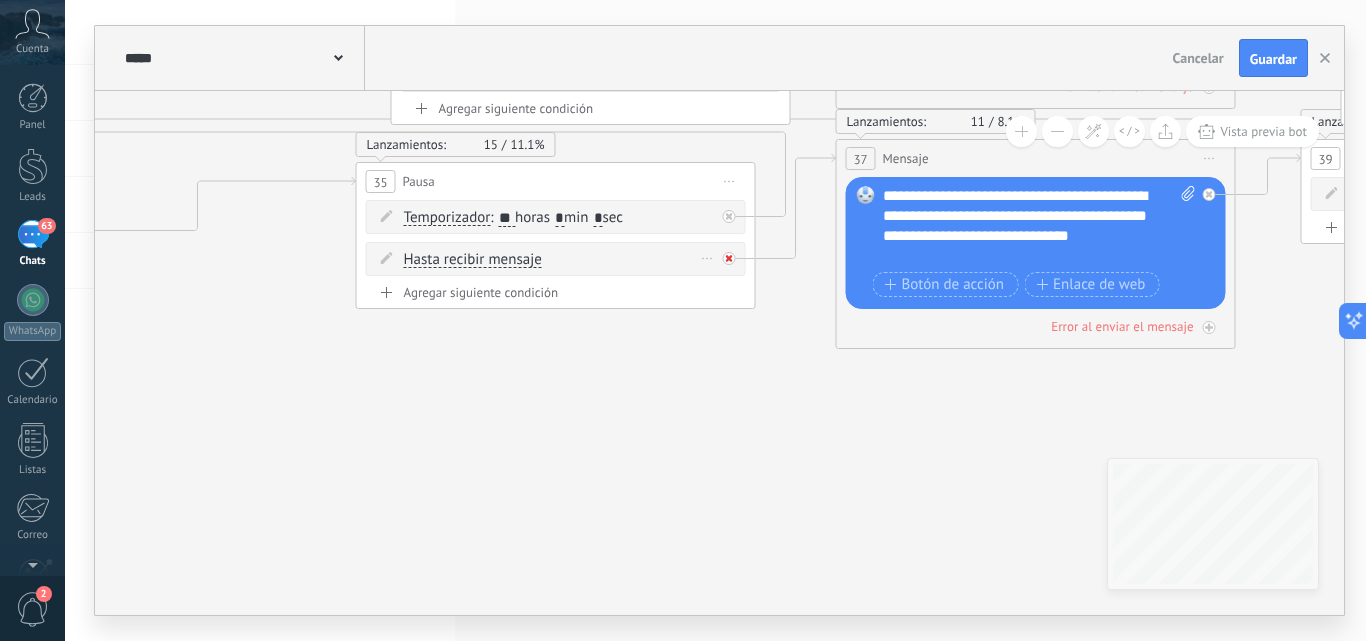 click 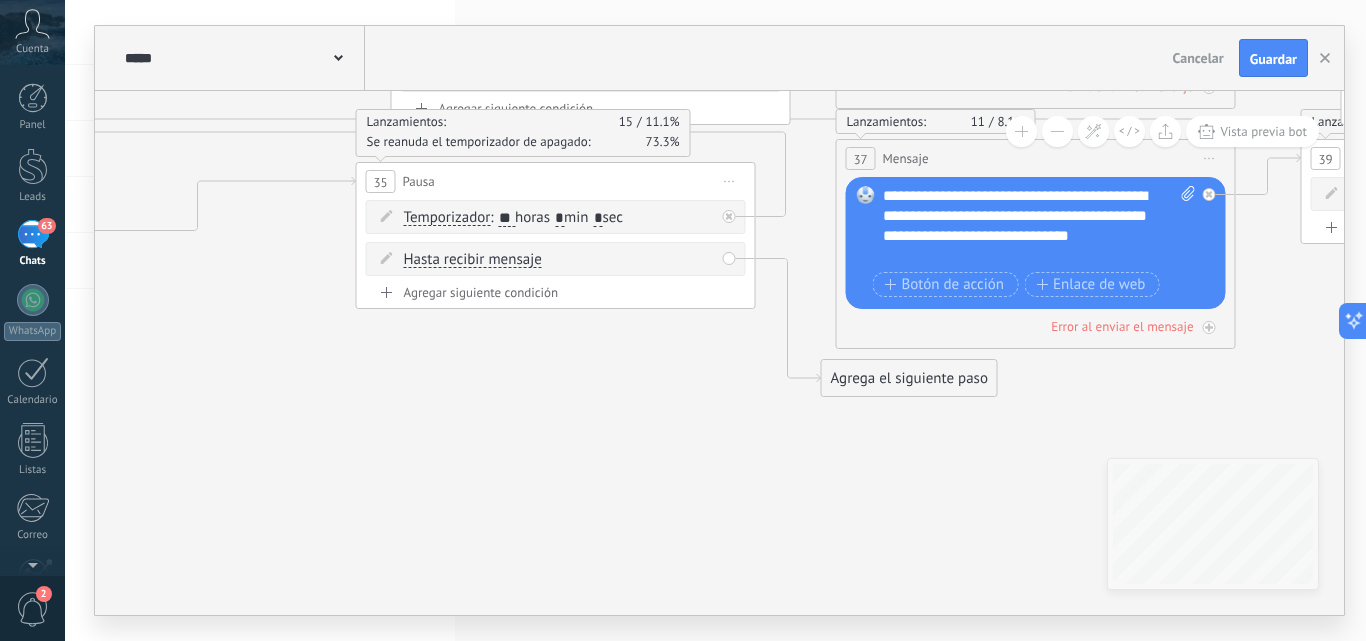 click on "Agrega el siguiente paso" at bounding box center (909, 378) 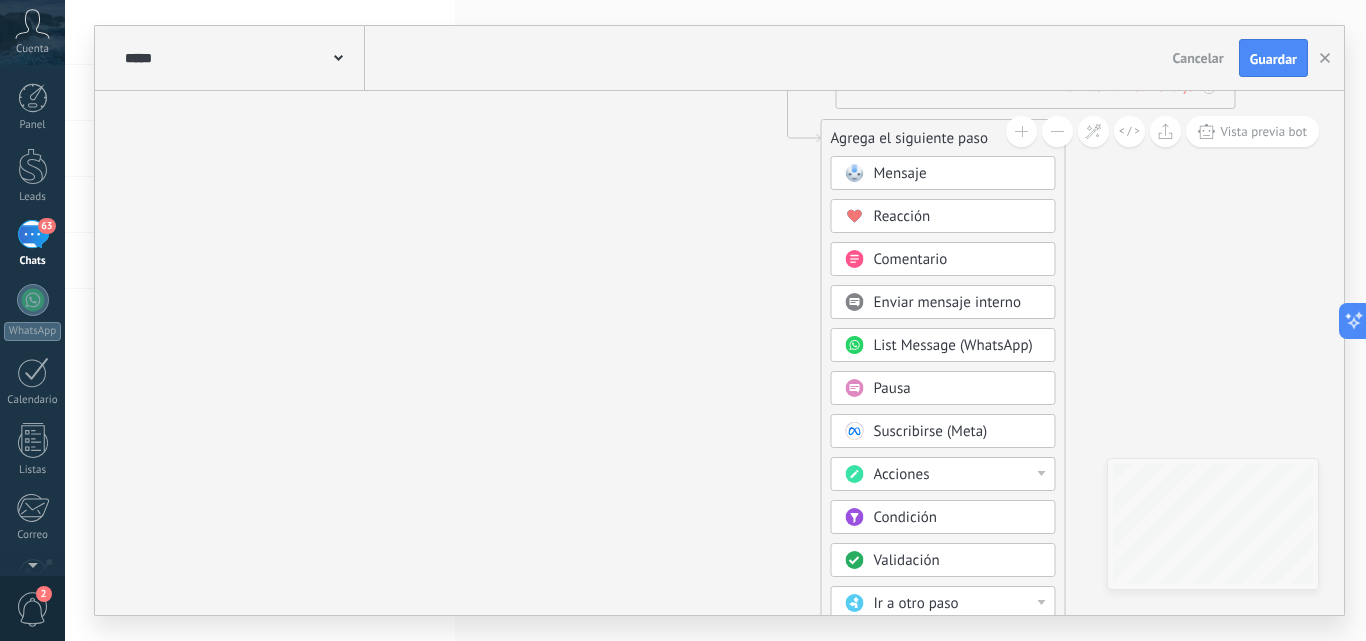 click on "Acciones" at bounding box center (943, 474) 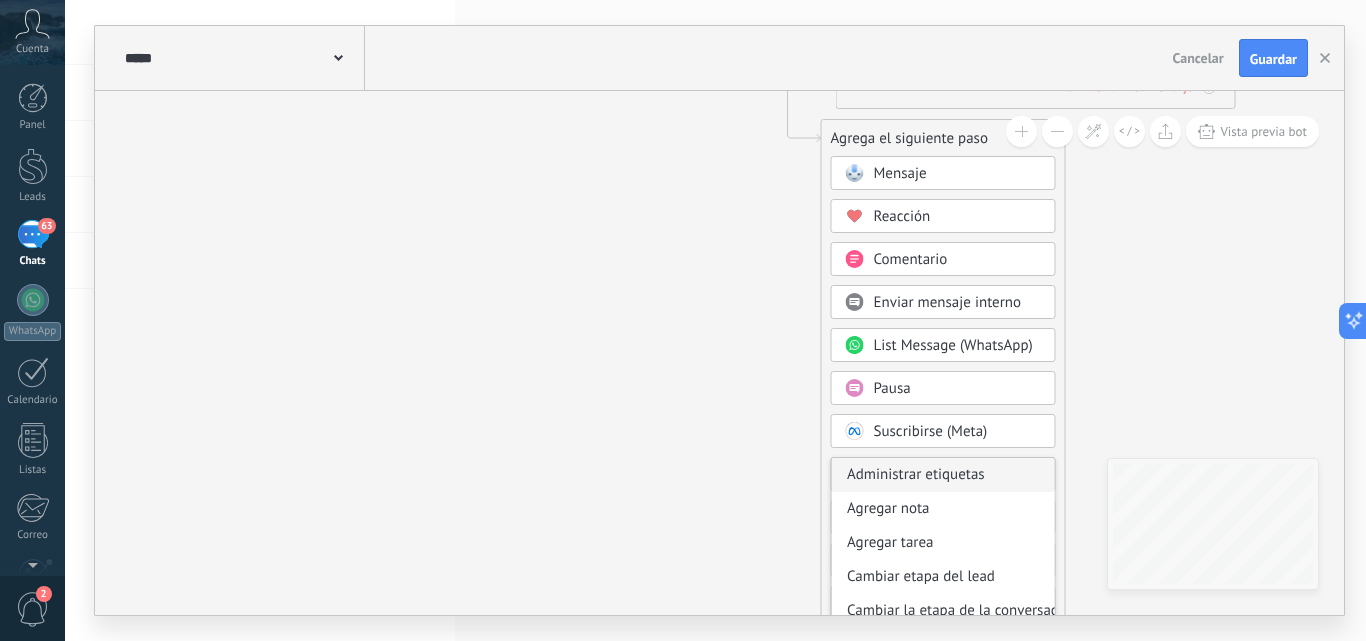 click on "Administrar etiquetas" at bounding box center (943, 475) 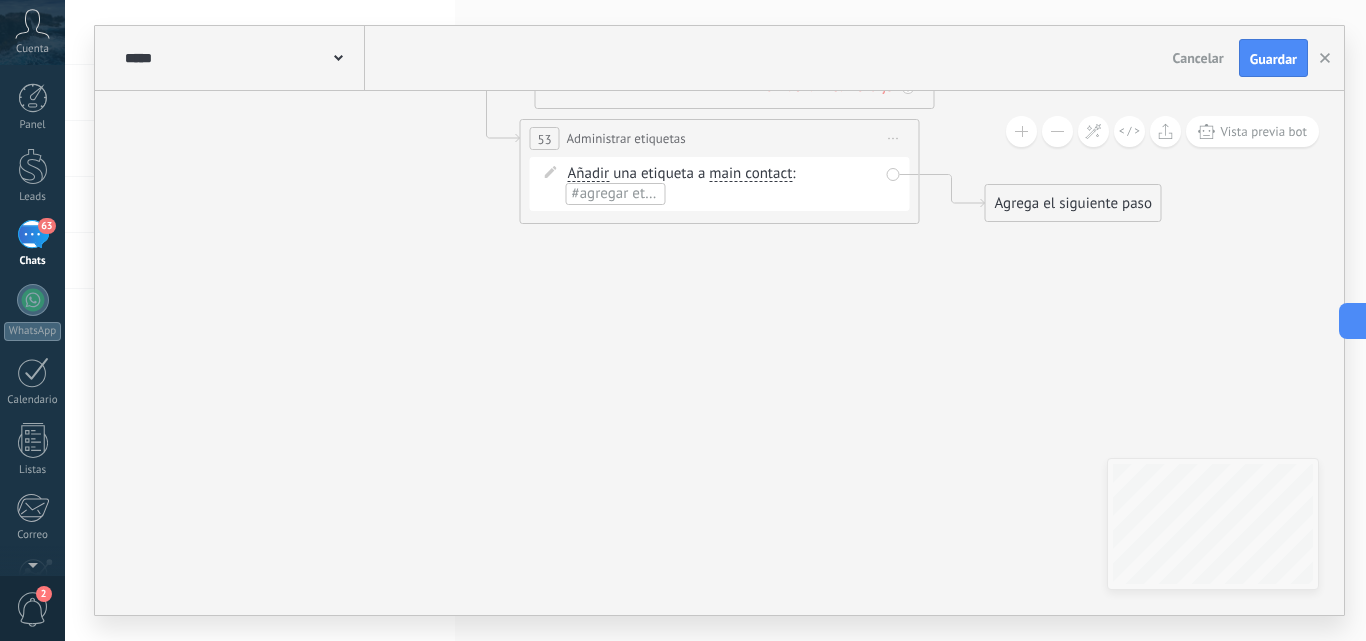 click on "main contact" at bounding box center [750, 174] 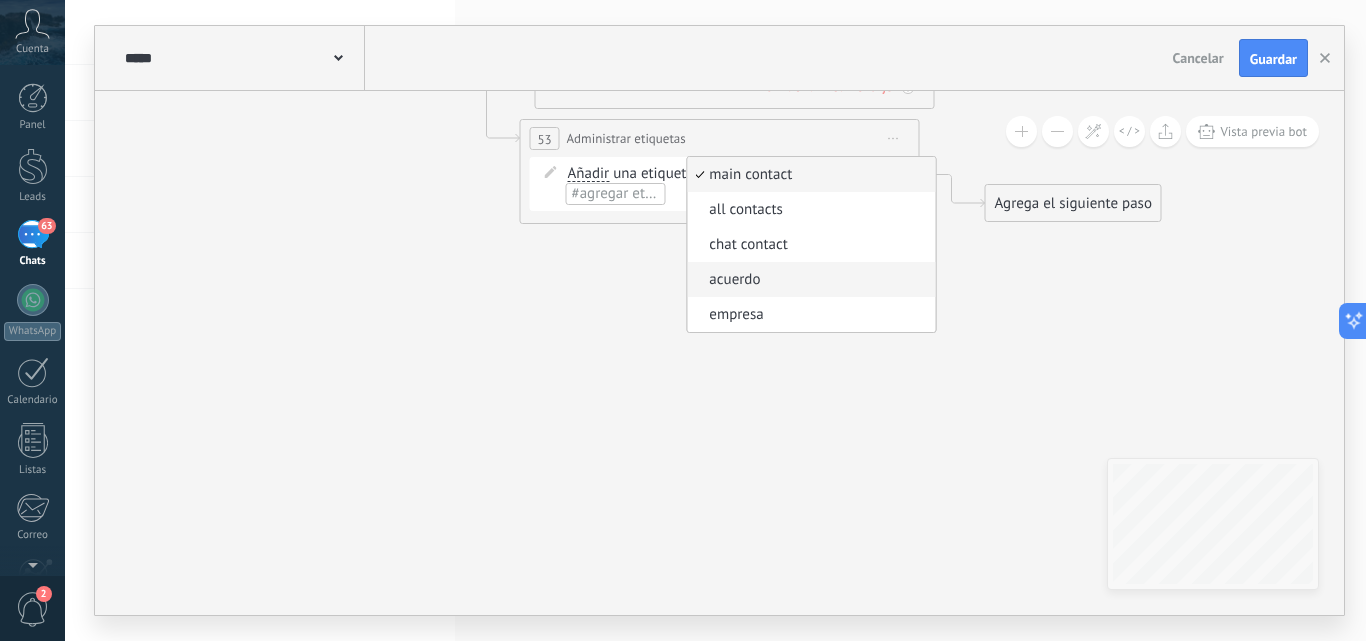 click on "acuerdo" at bounding box center [808, 280] 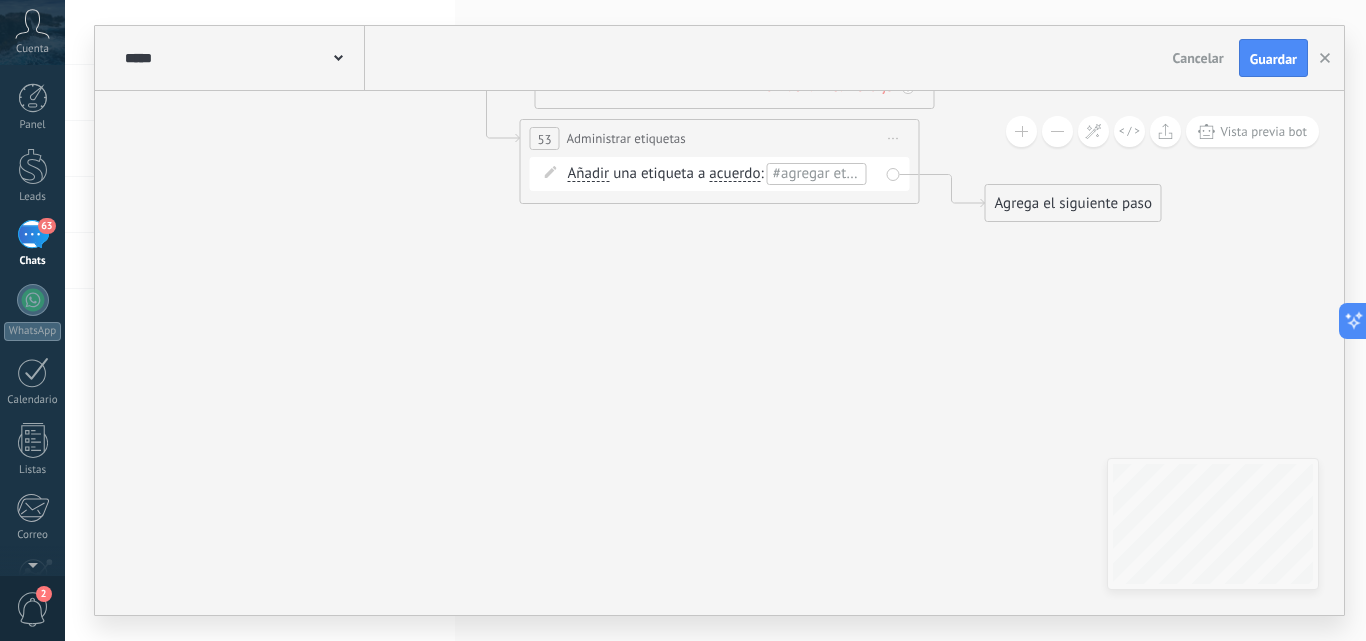 click on "#agregar etiquetas" at bounding box center [833, 173] 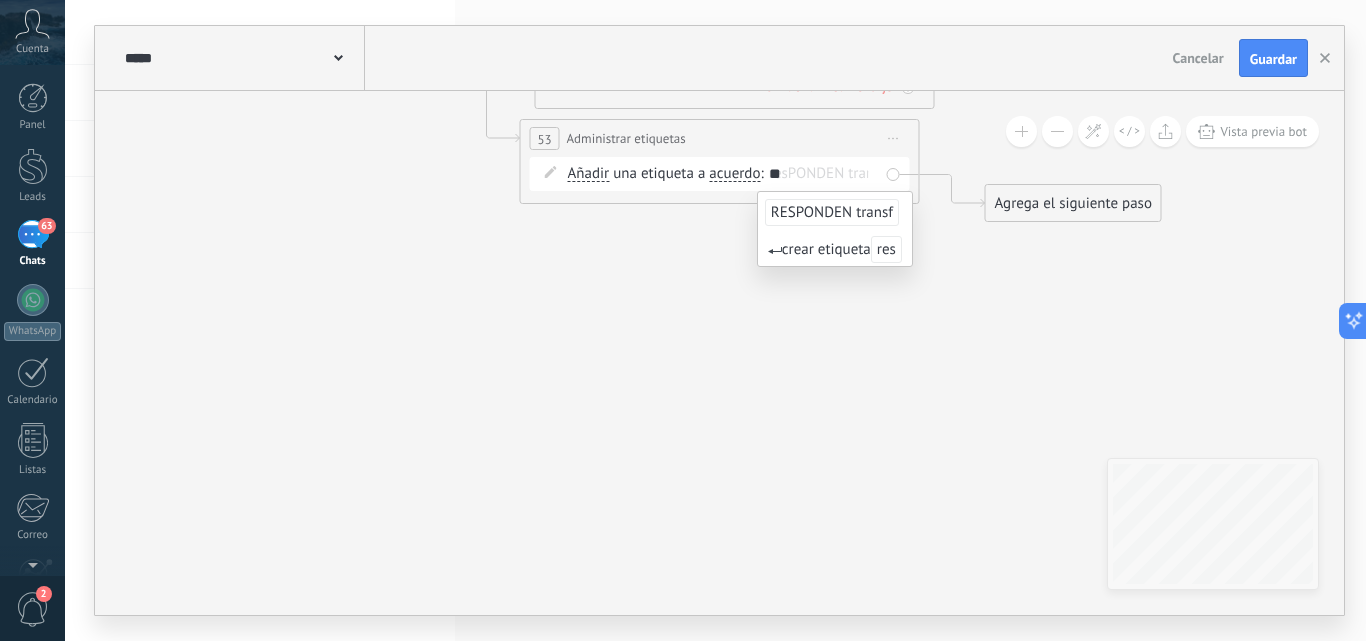 type on "*" 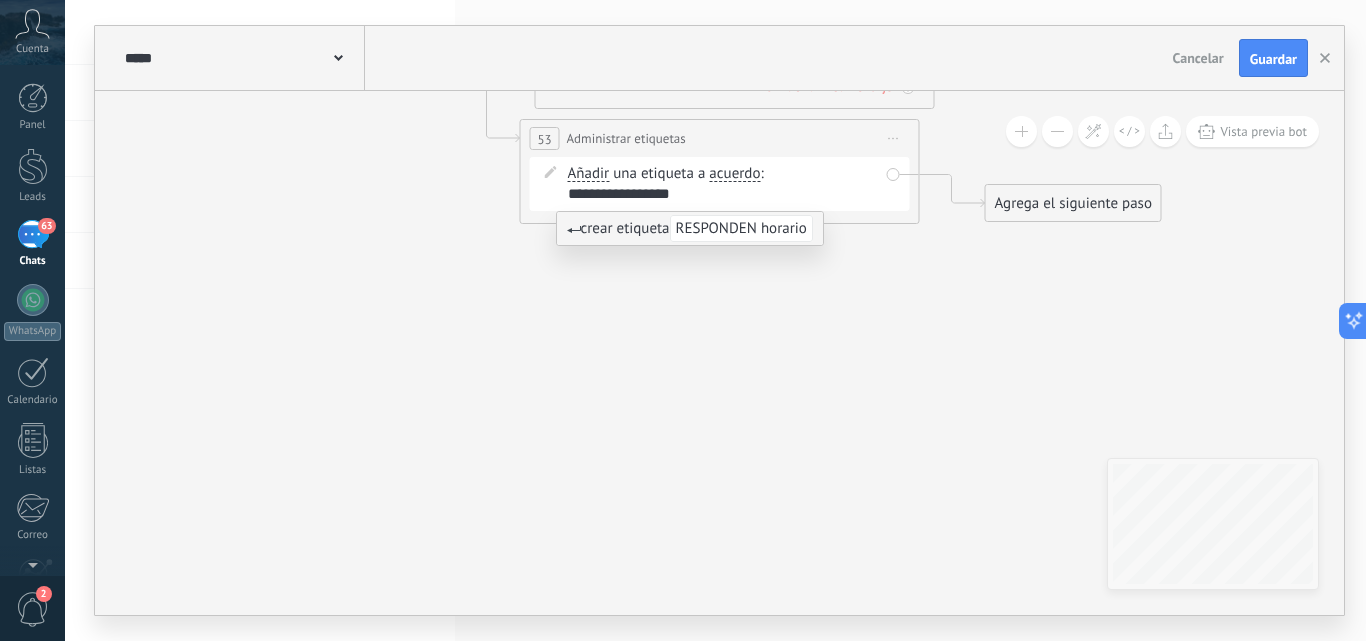 scroll, scrollTop: 0, scrollLeft: 1, axis: horizontal 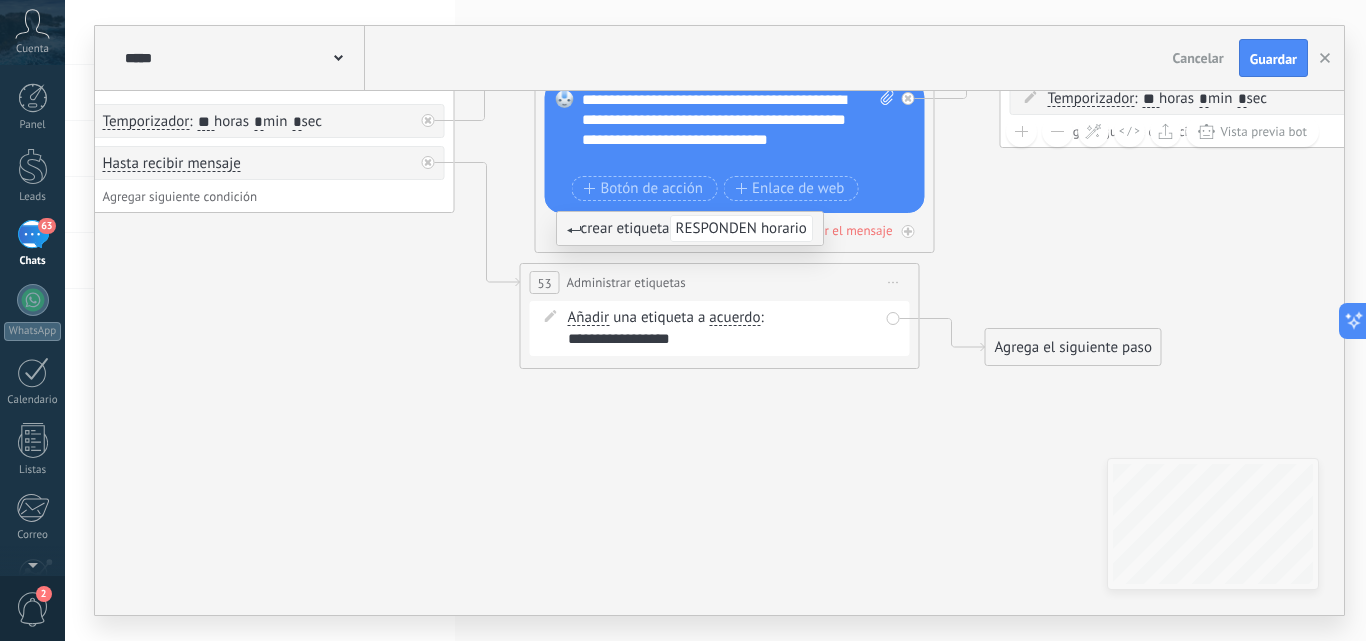 type on "**********" 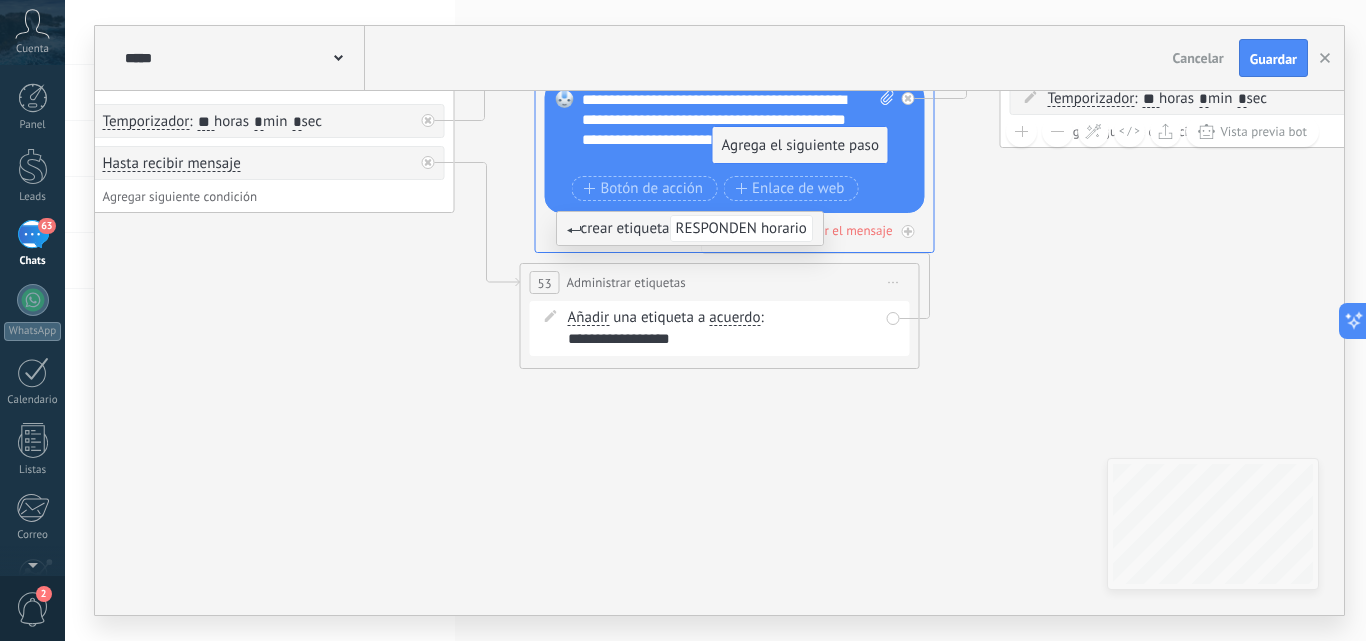 drag, startPoint x: 1046, startPoint y: 351, endPoint x: 773, endPoint y: 149, distance: 339.60712 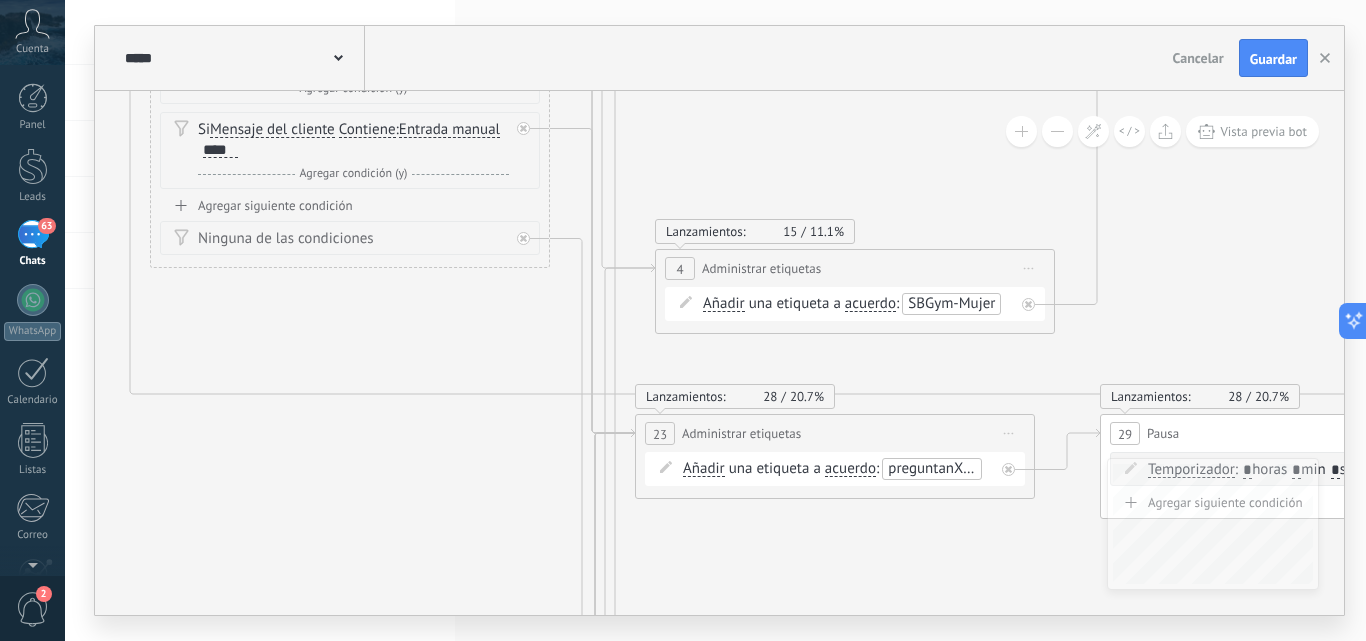 drag, startPoint x: 1049, startPoint y: 560, endPoint x: 534, endPoint y: 310, distance: 572.4727 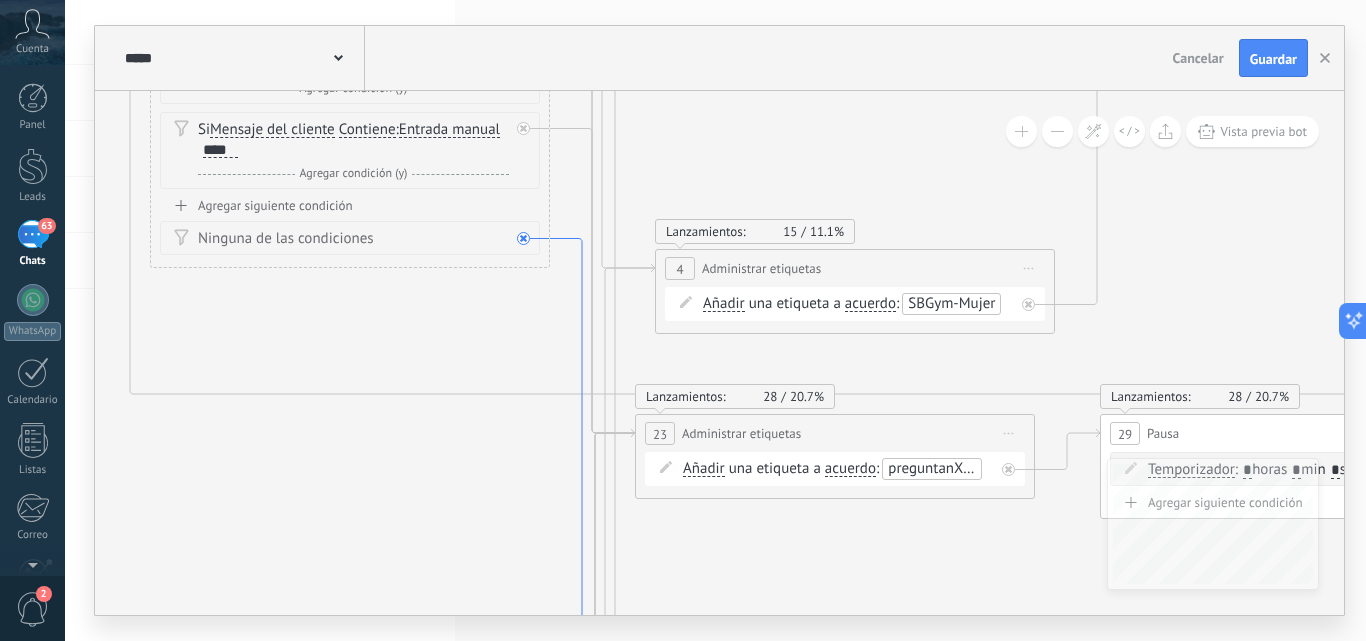 click 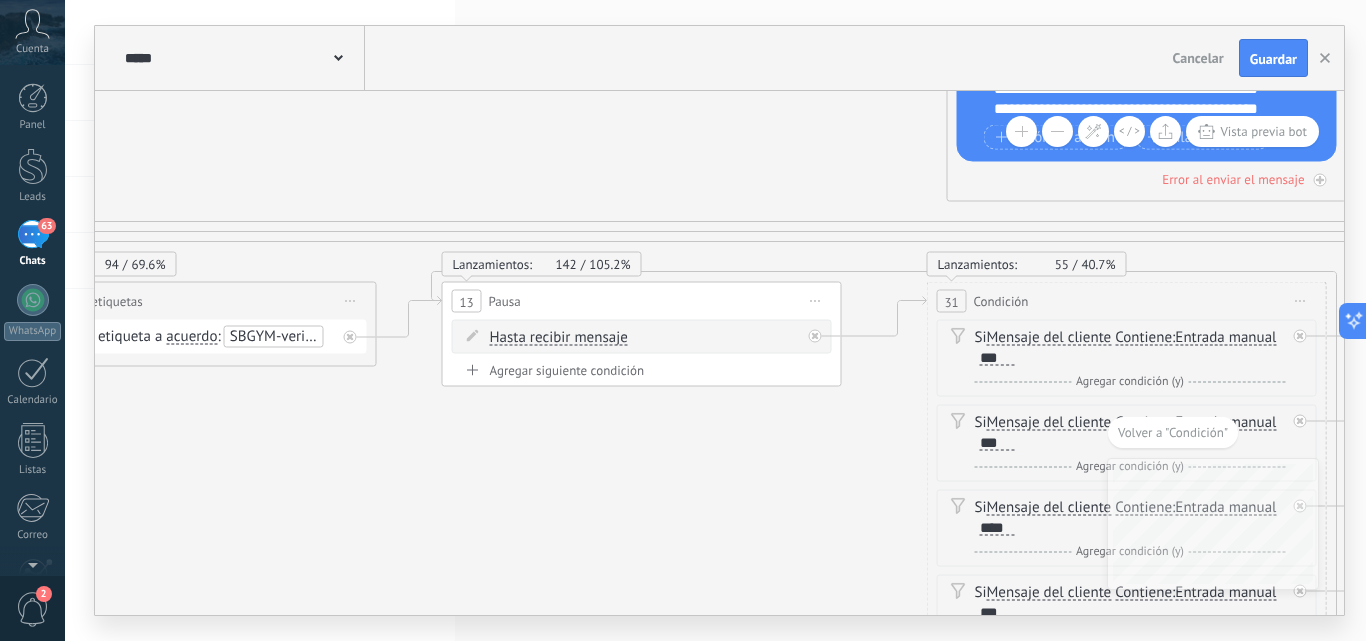 drag, startPoint x: 883, startPoint y: 499, endPoint x: 340, endPoint y: 470, distance: 543.77386 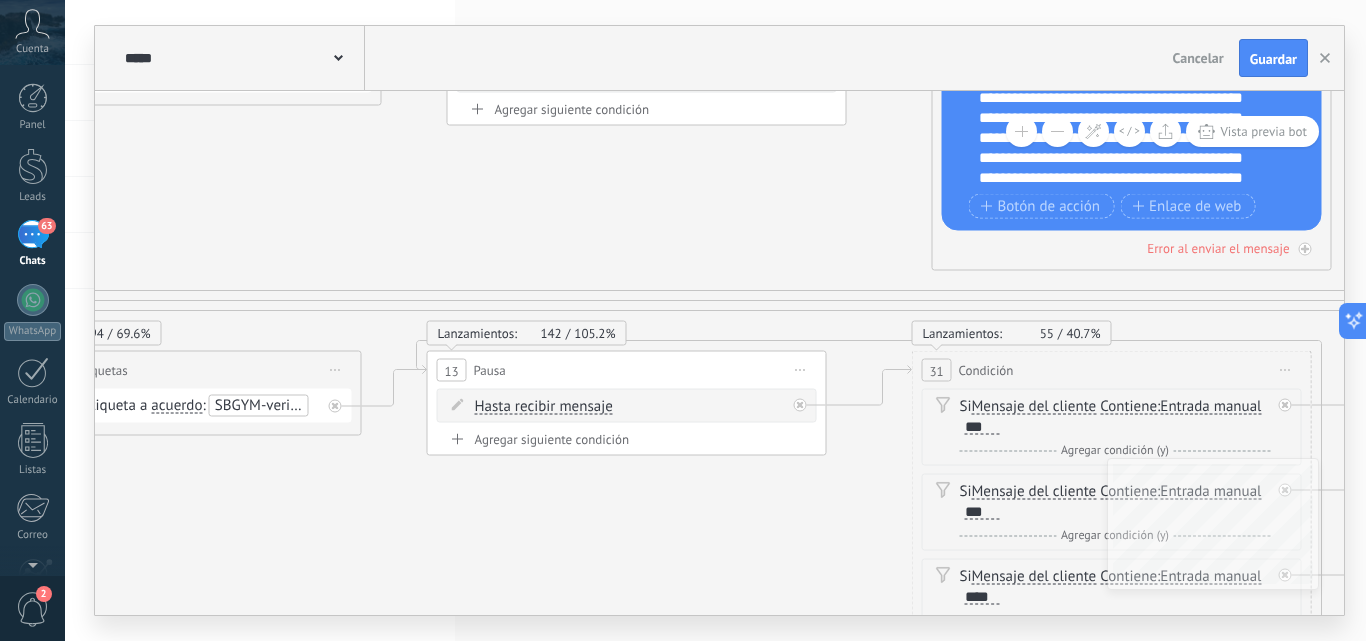 drag, startPoint x: 829, startPoint y: 510, endPoint x: 814, endPoint y: 579, distance: 70.61161 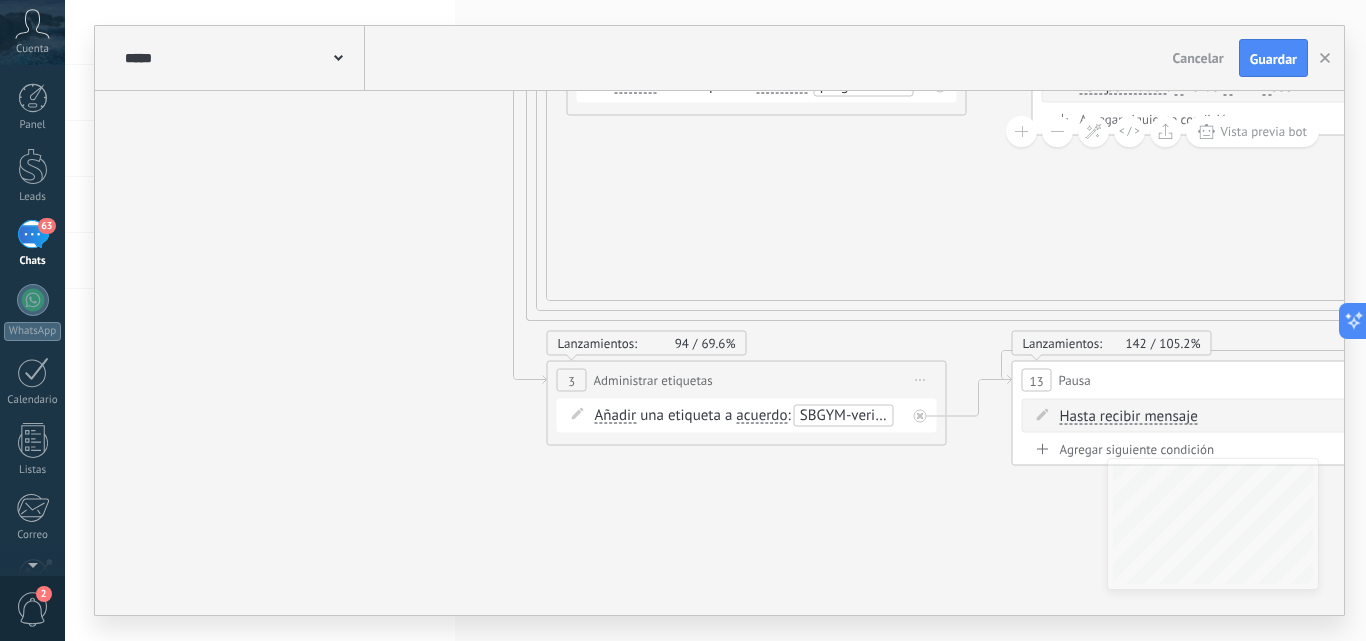 drag, startPoint x: 376, startPoint y: 522, endPoint x: 989, endPoint y: 536, distance: 613.15985 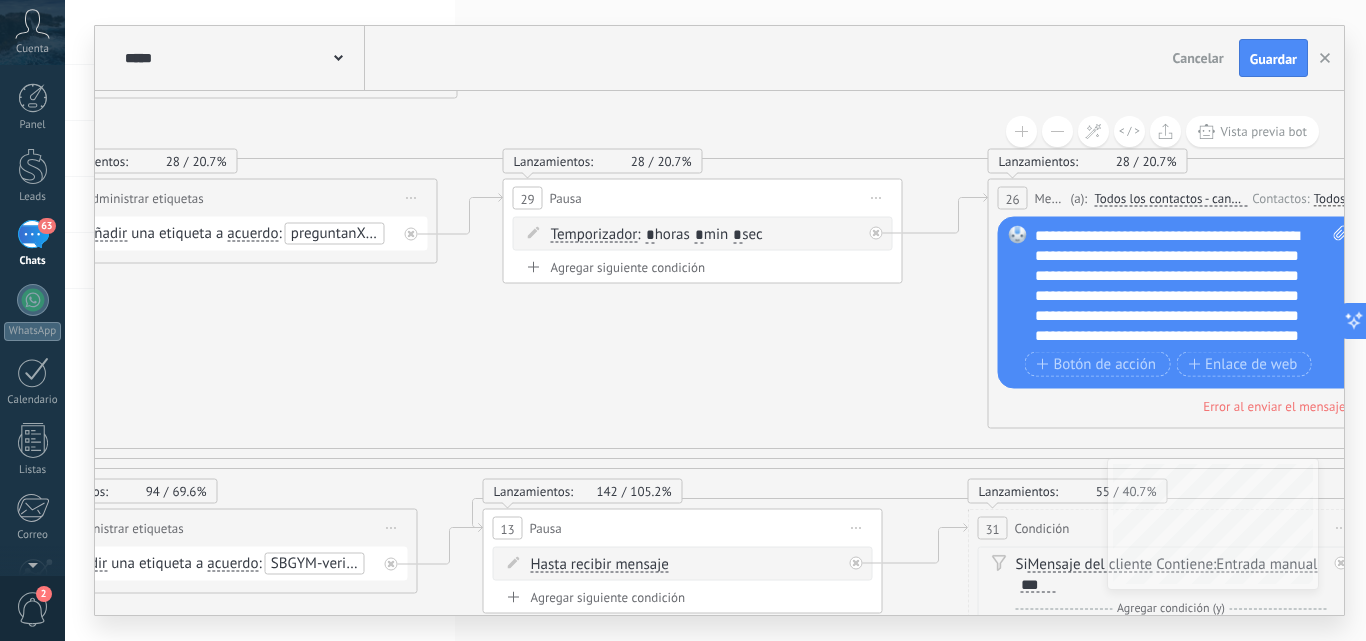 drag, startPoint x: 953, startPoint y: 461, endPoint x: 395, endPoint y: 125, distance: 651.3524 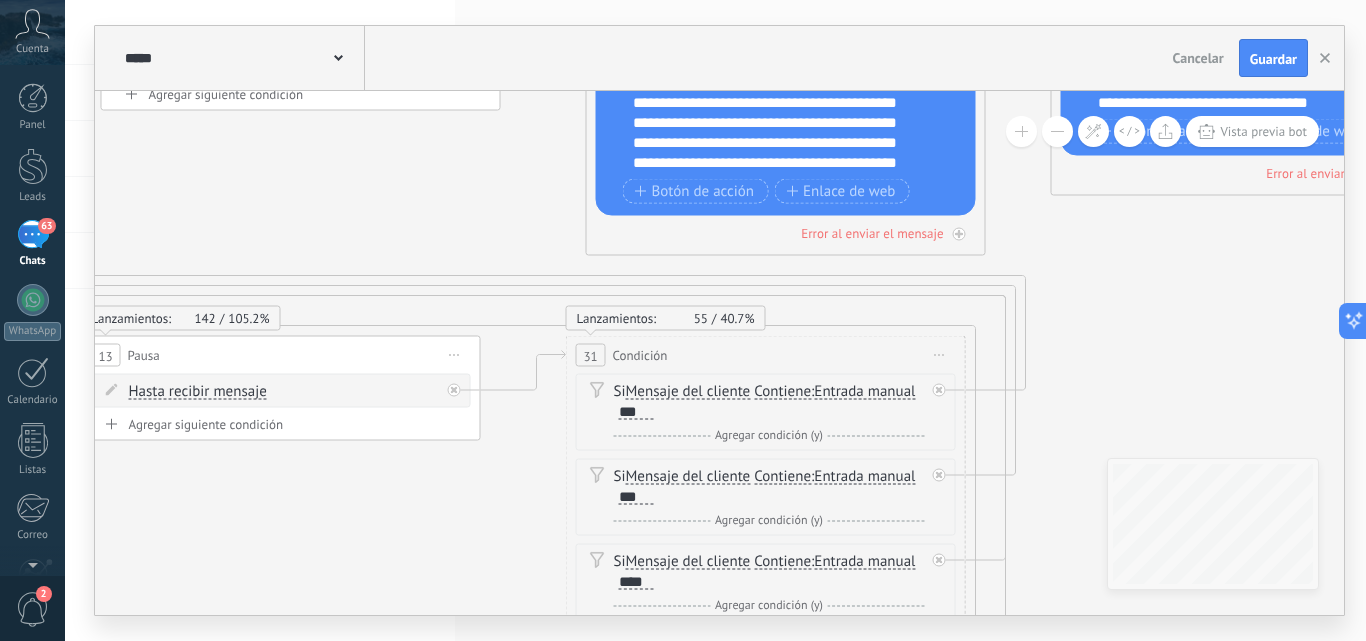 drag, startPoint x: 909, startPoint y: 395, endPoint x: 508, endPoint y: 222, distance: 436.72647 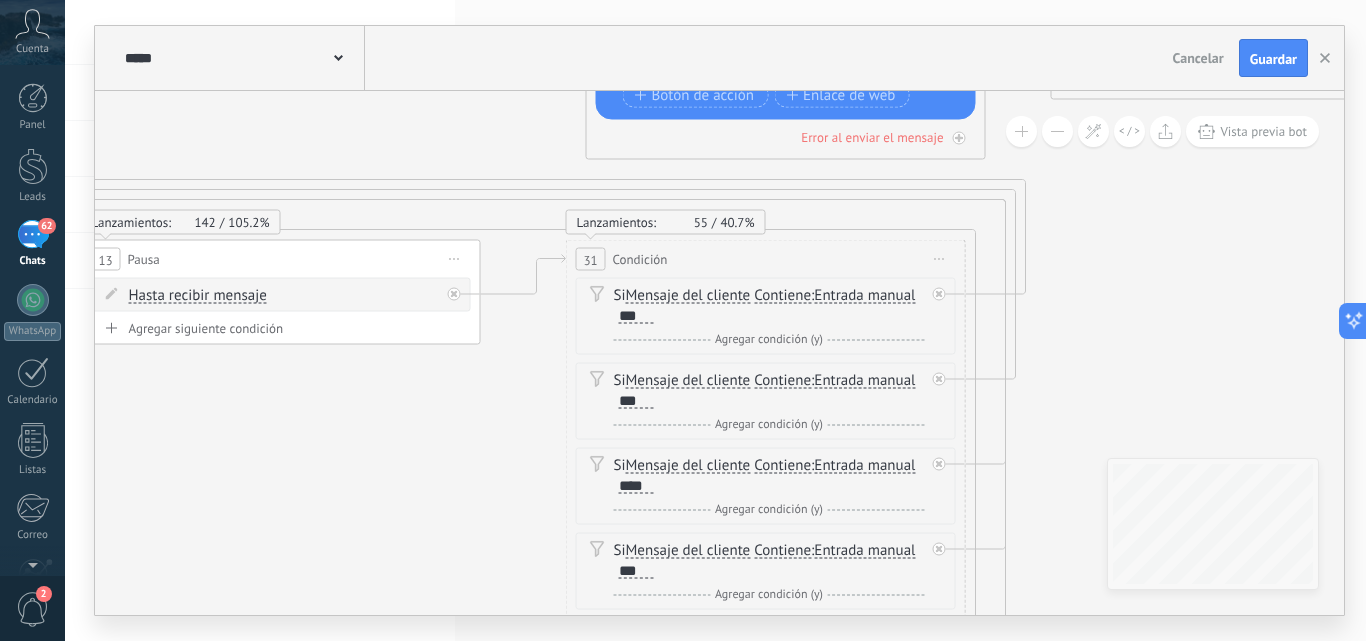 click 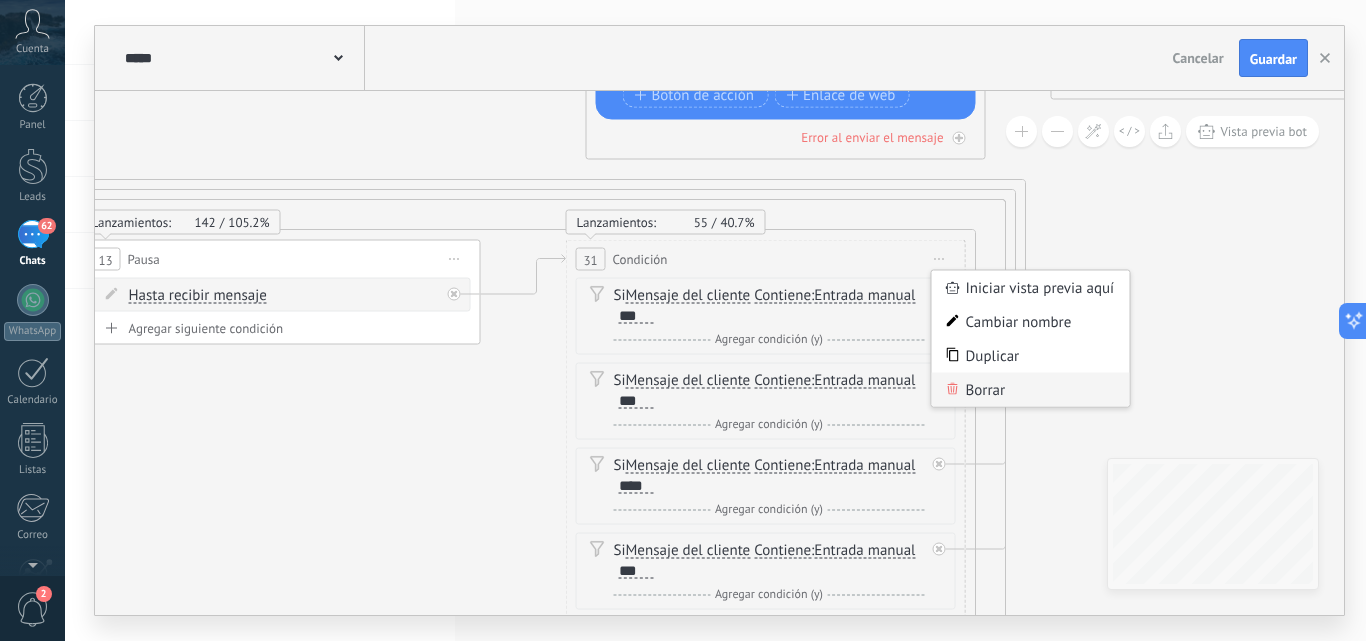 click on "Borrar" at bounding box center (1031, 390) 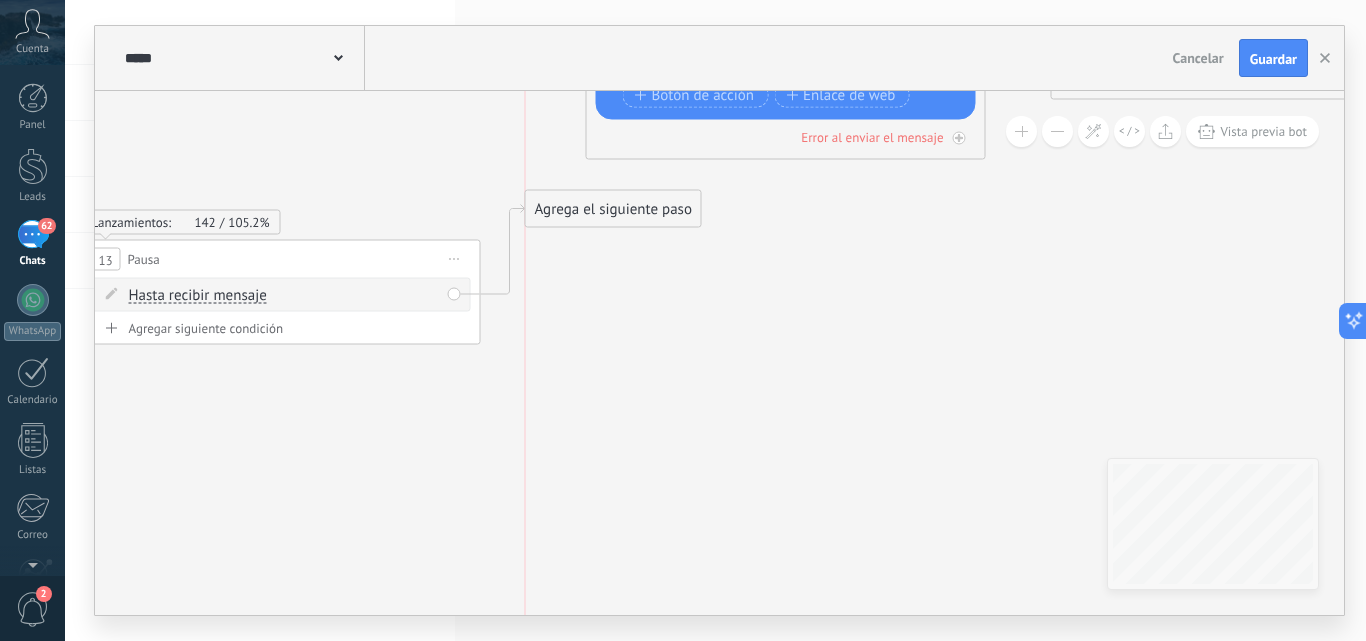 drag, startPoint x: 586, startPoint y: 317, endPoint x: 562, endPoint y: 212, distance: 107.70794 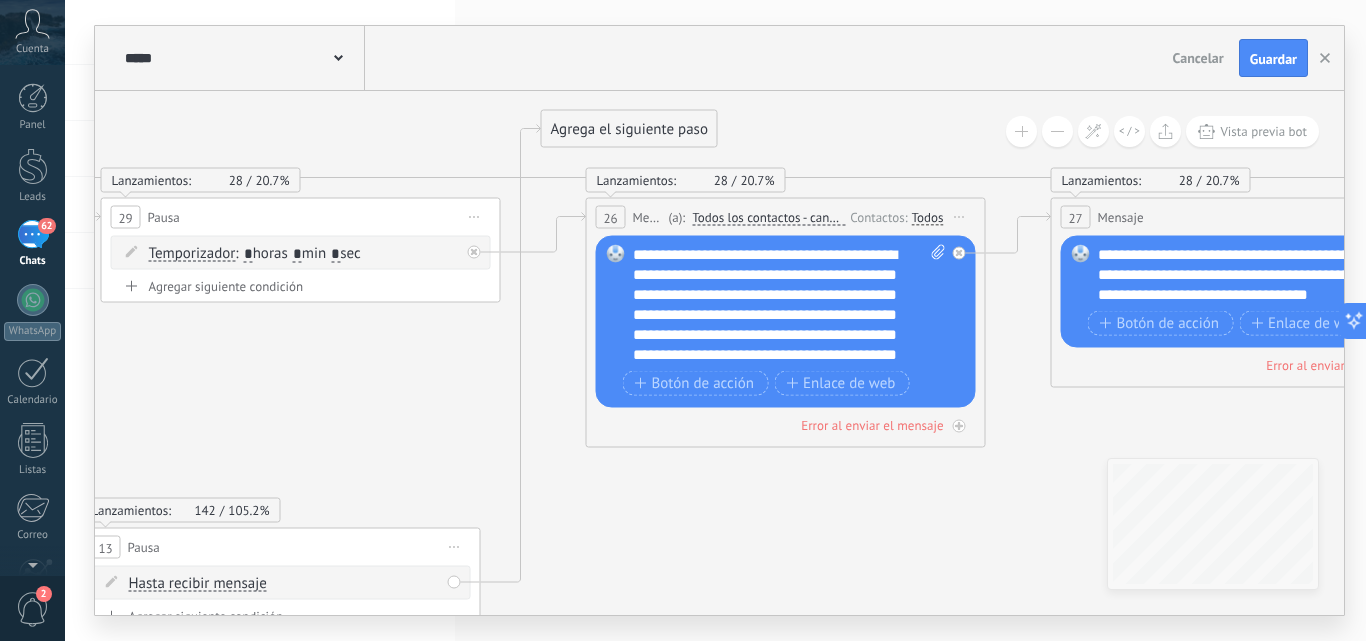 drag, startPoint x: 643, startPoint y: 498, endPoint x: 659, endPoint y: 130, distance: 368.34766 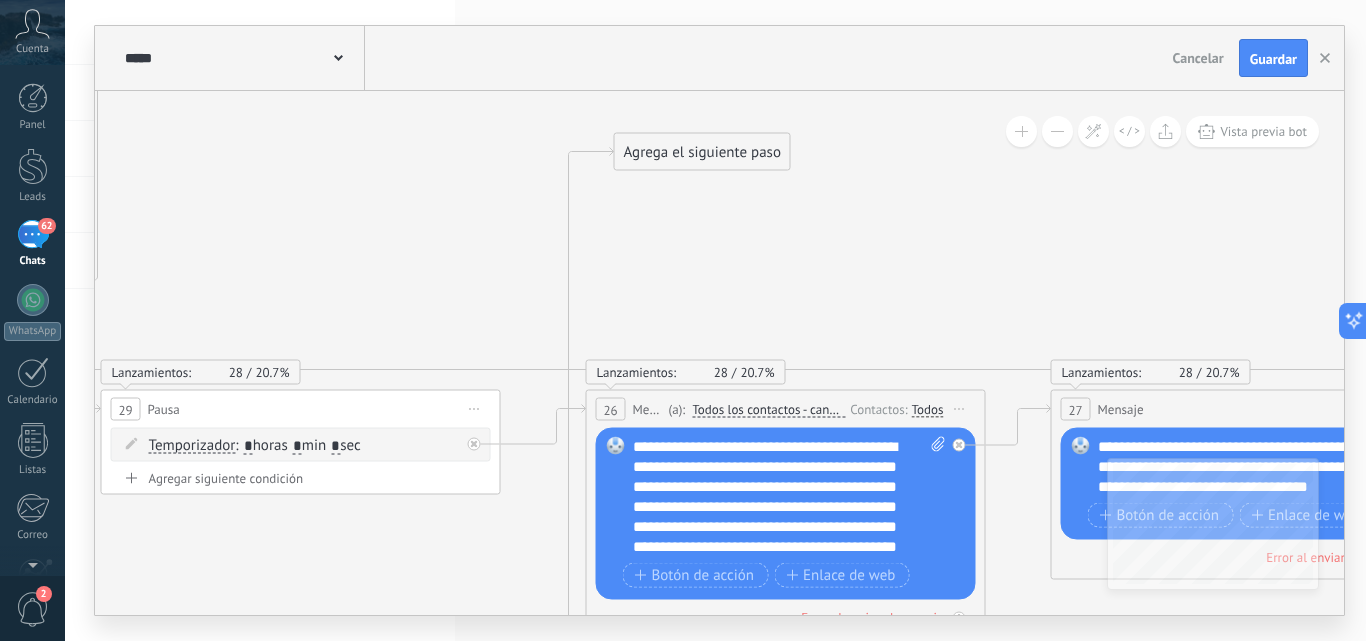 drag, startPoint x: 665, startPoint y: 321, endPoint x: 738, endPoint y: 152, distance: 184.09236 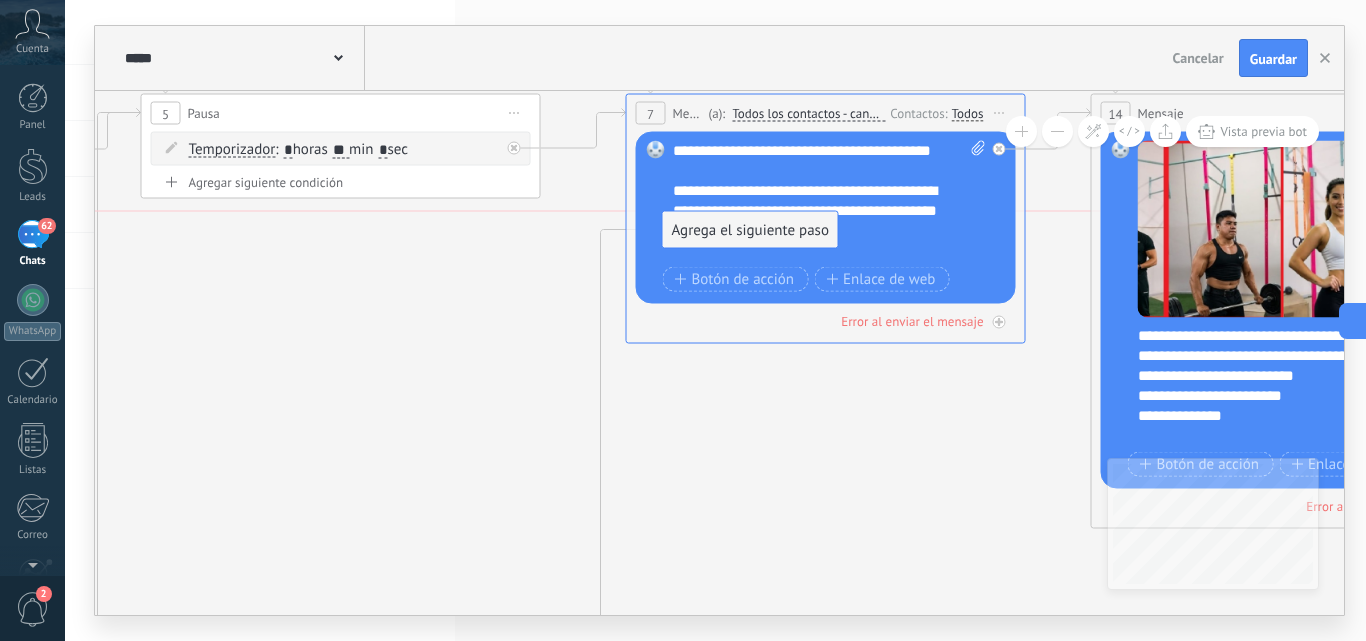 drag, startPoint x: 725, startPoint y: 542, endPoint x: 773, endPoint y: 239, distance: 306.7784 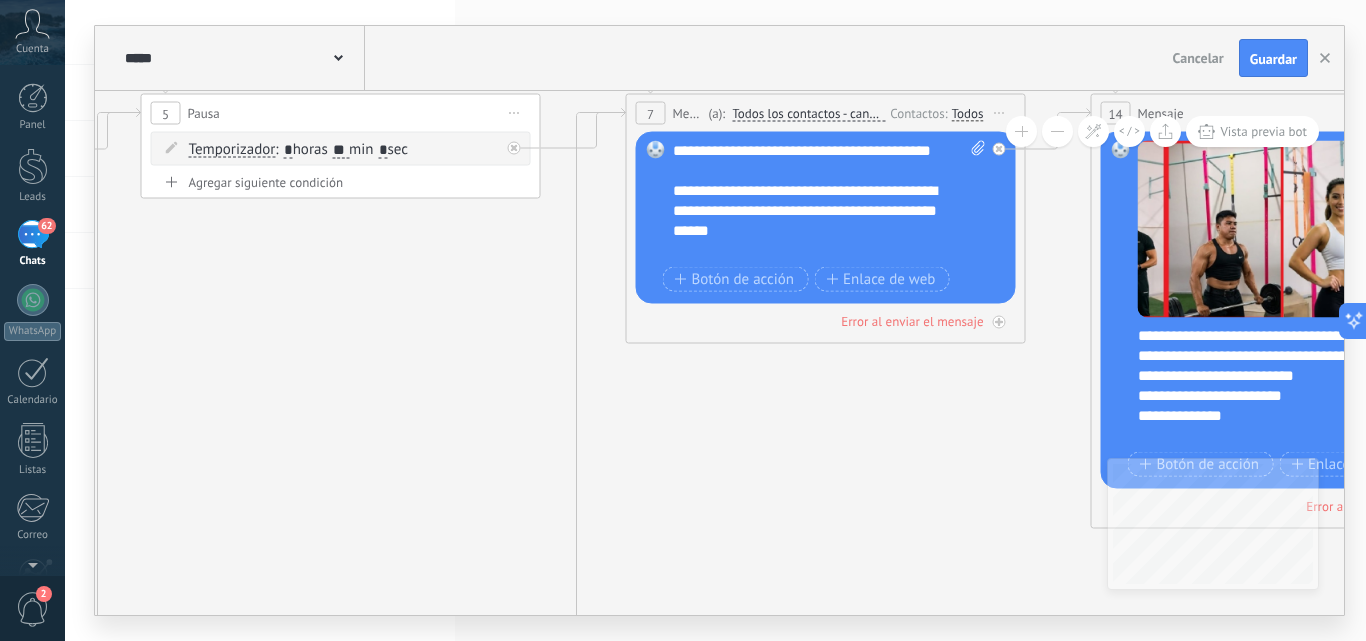 click on "**********" at bounding box center [829, 201] 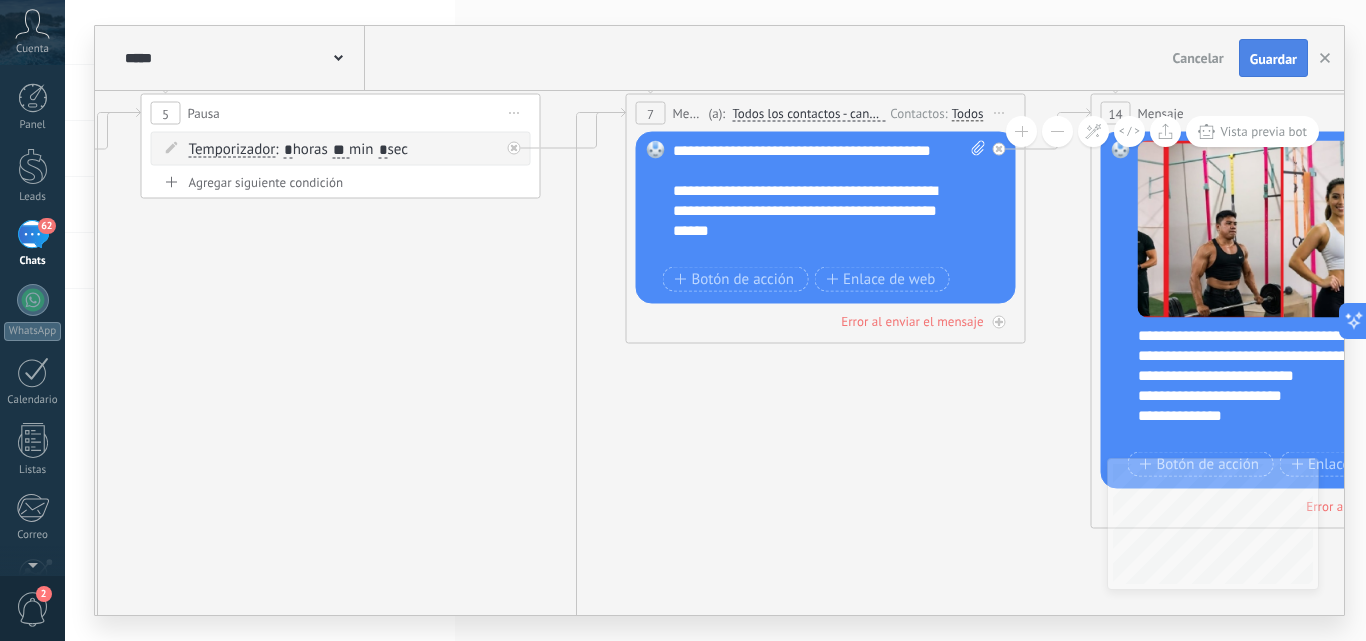 click on "Guardar" at bounding box center (1273, 59) 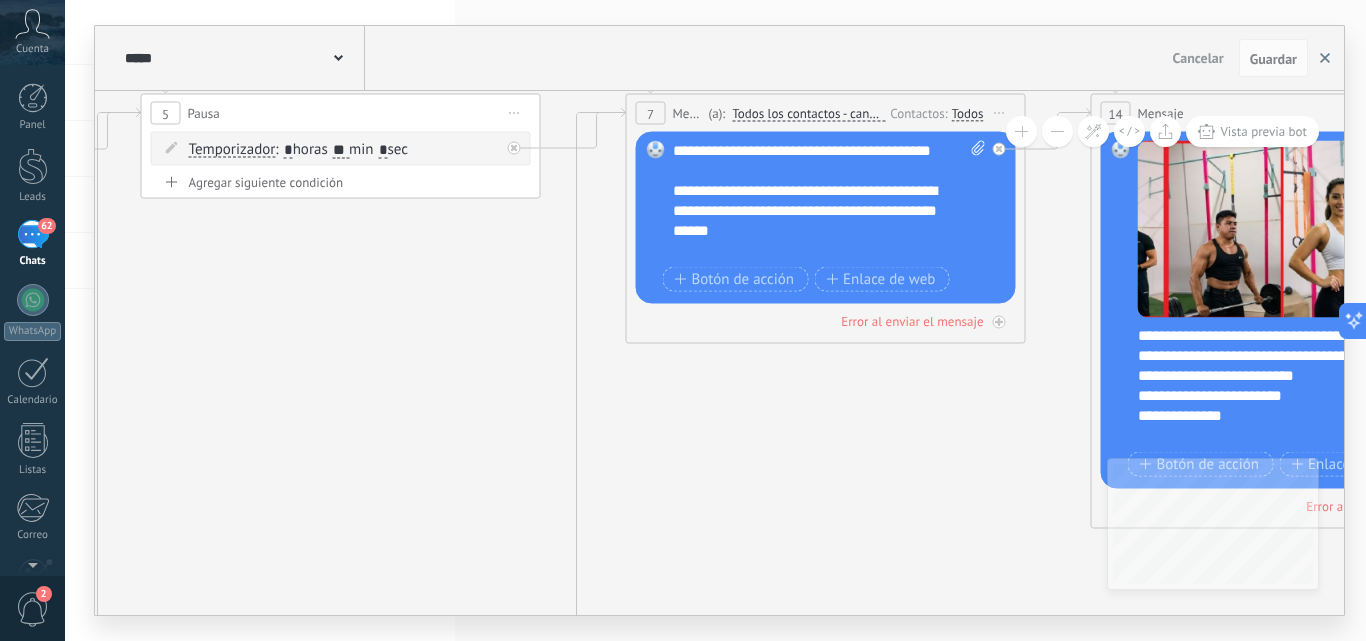 click at bounding box center [1325, 58] 